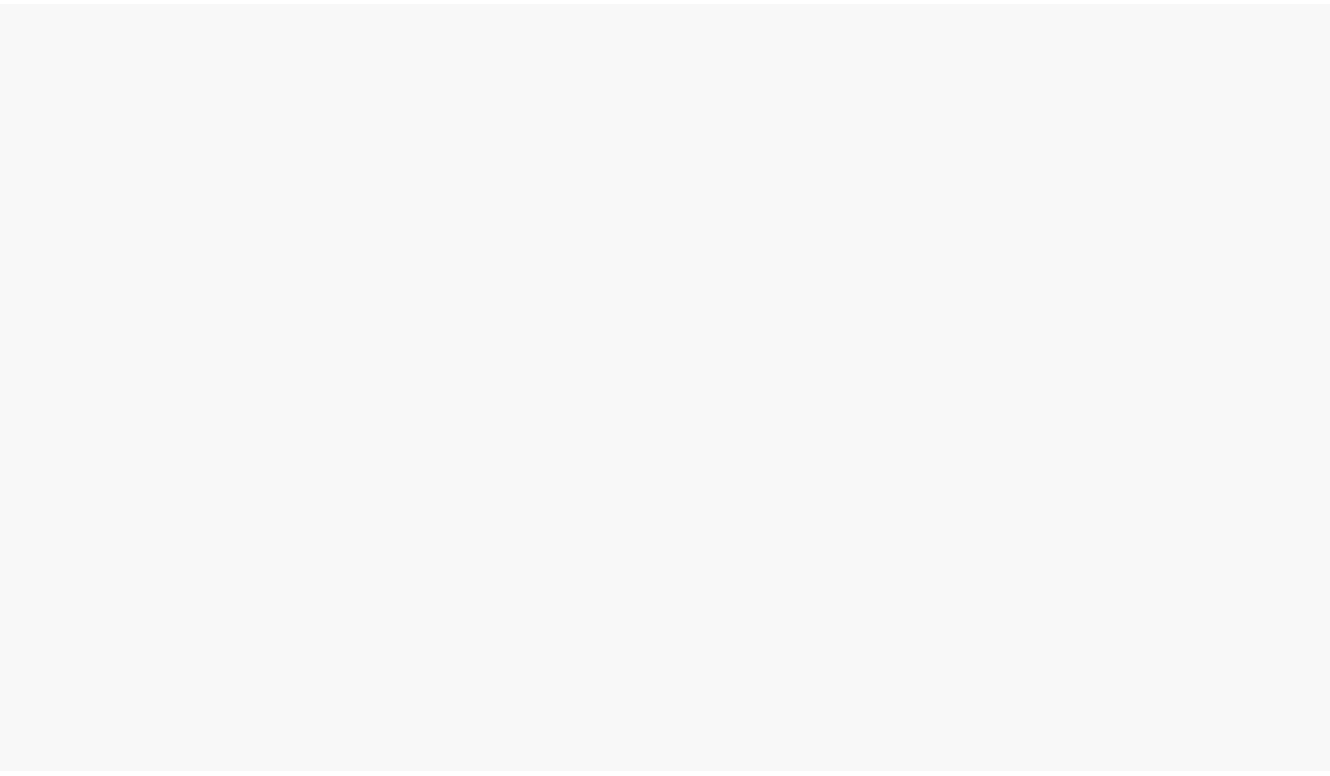 scroll, scrollTop: 0, scrollLeft: 0, axis: both 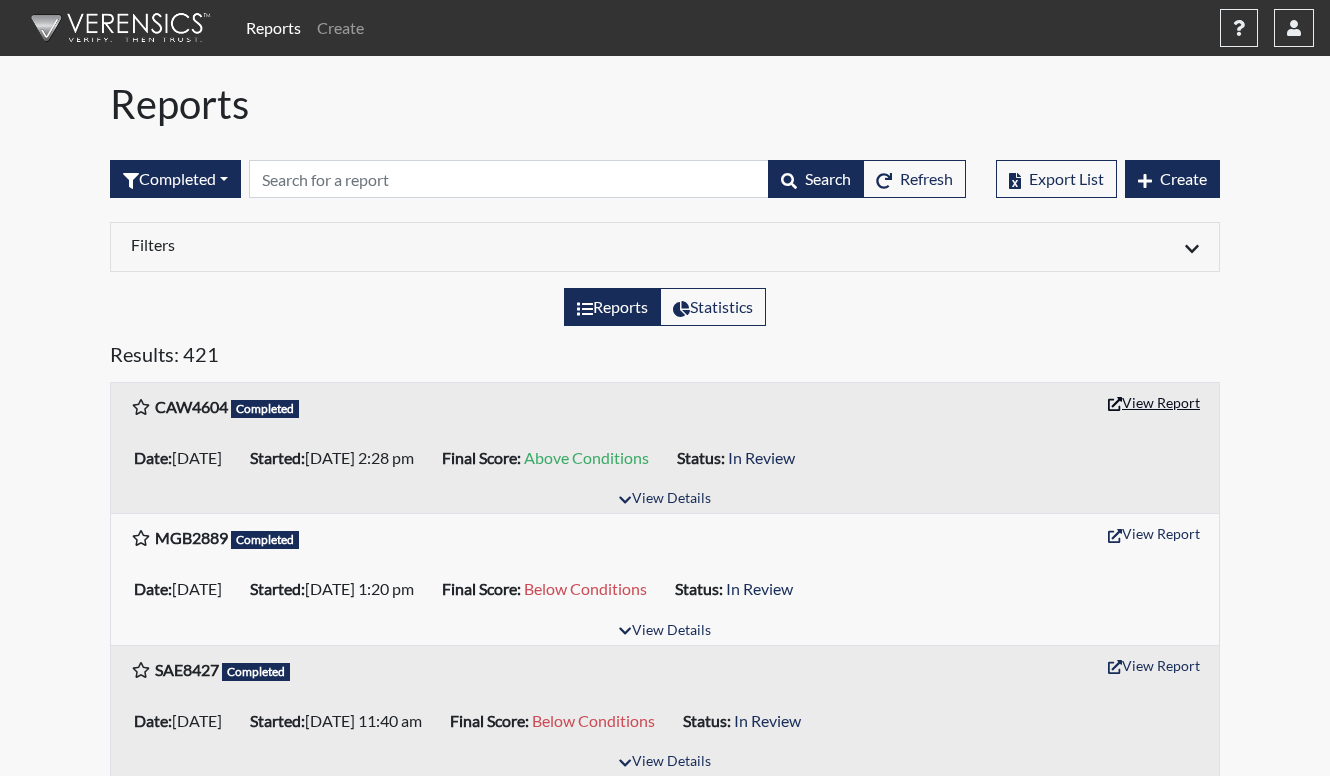 click on "View Report" at bounding box center (1154, 402) 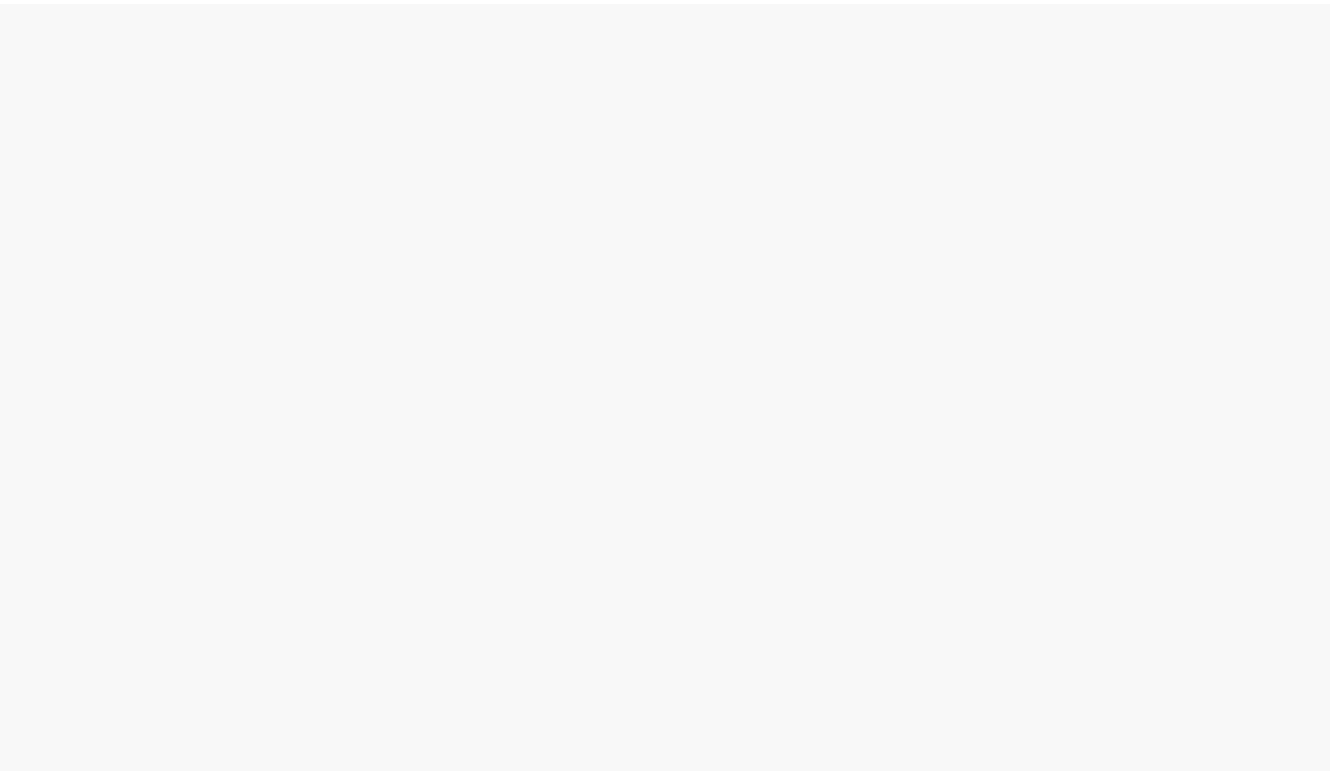 scroll, scrollTop: 0, scrollLeft: 0, axis: both 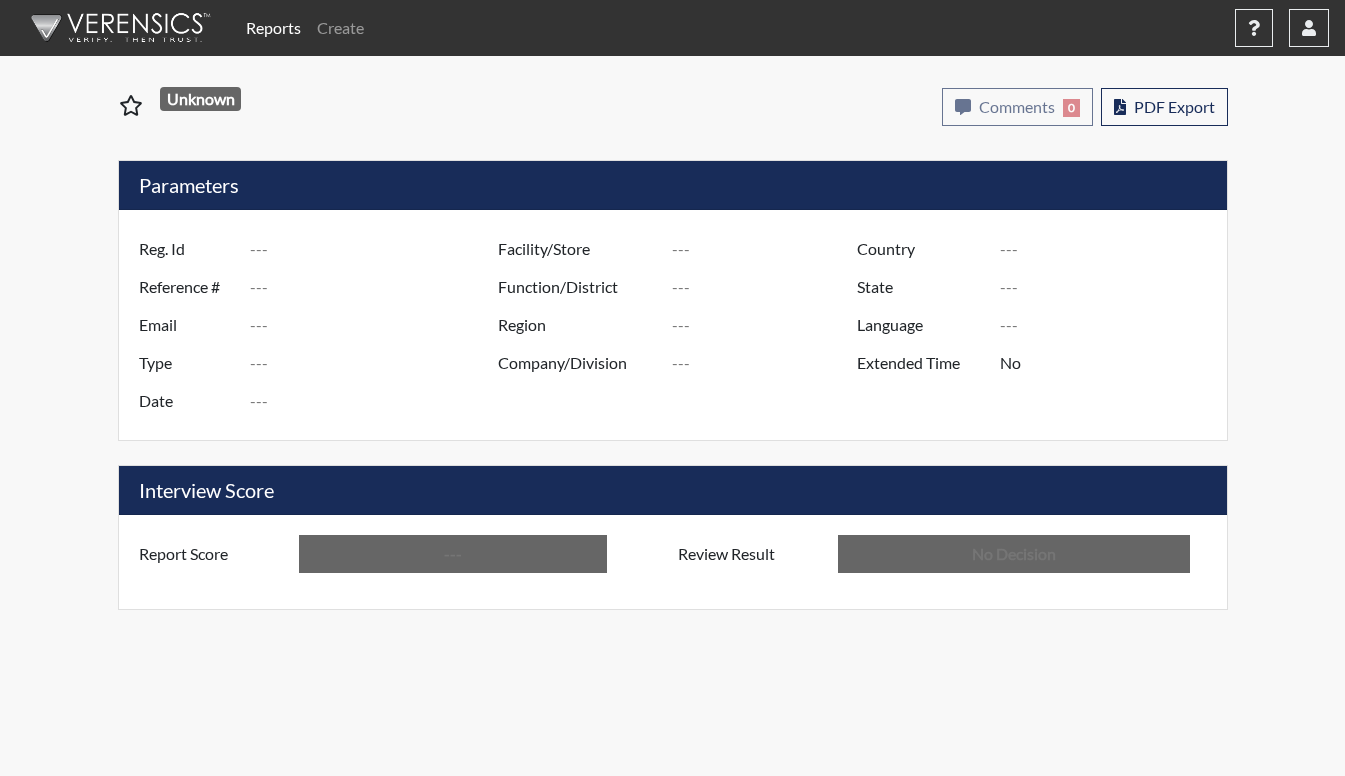 type on "CAW4604" 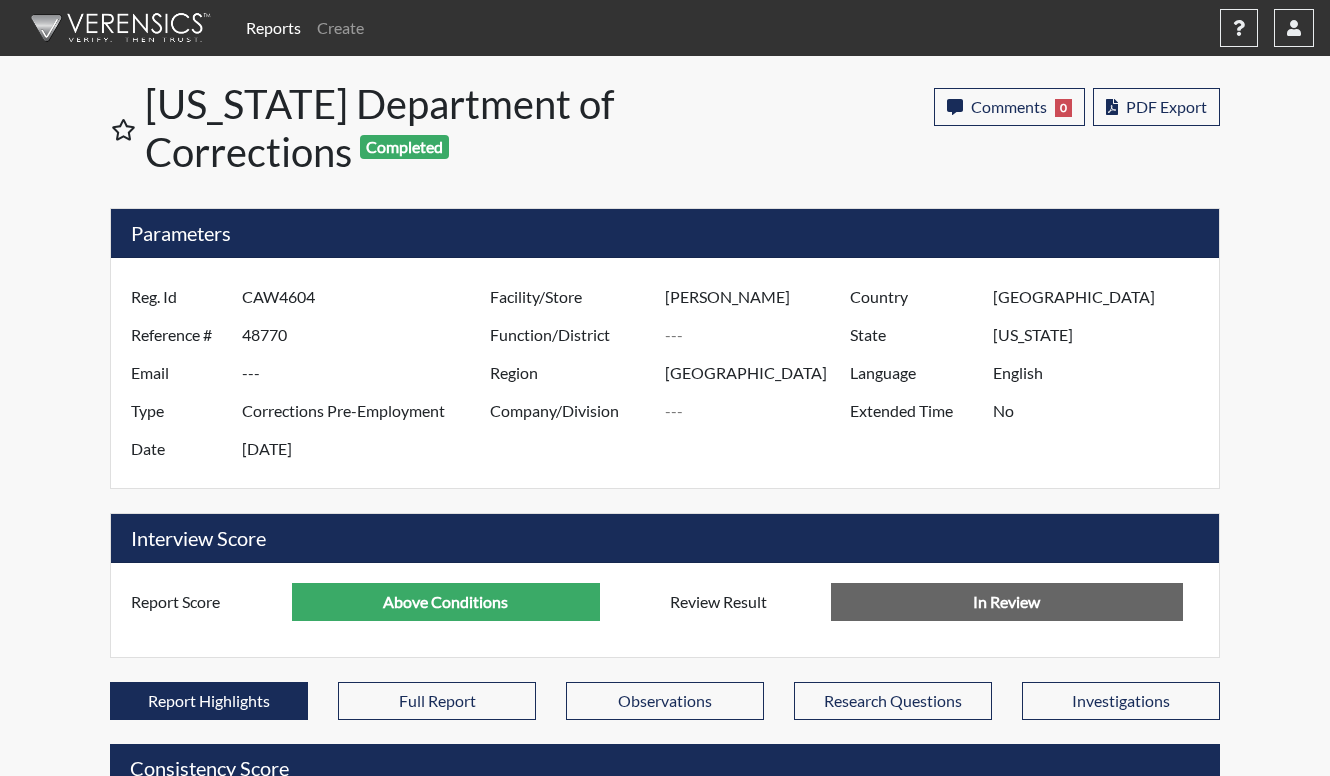 scroll, scrollTop: 999668, scrollLeft: 999169, axis: both 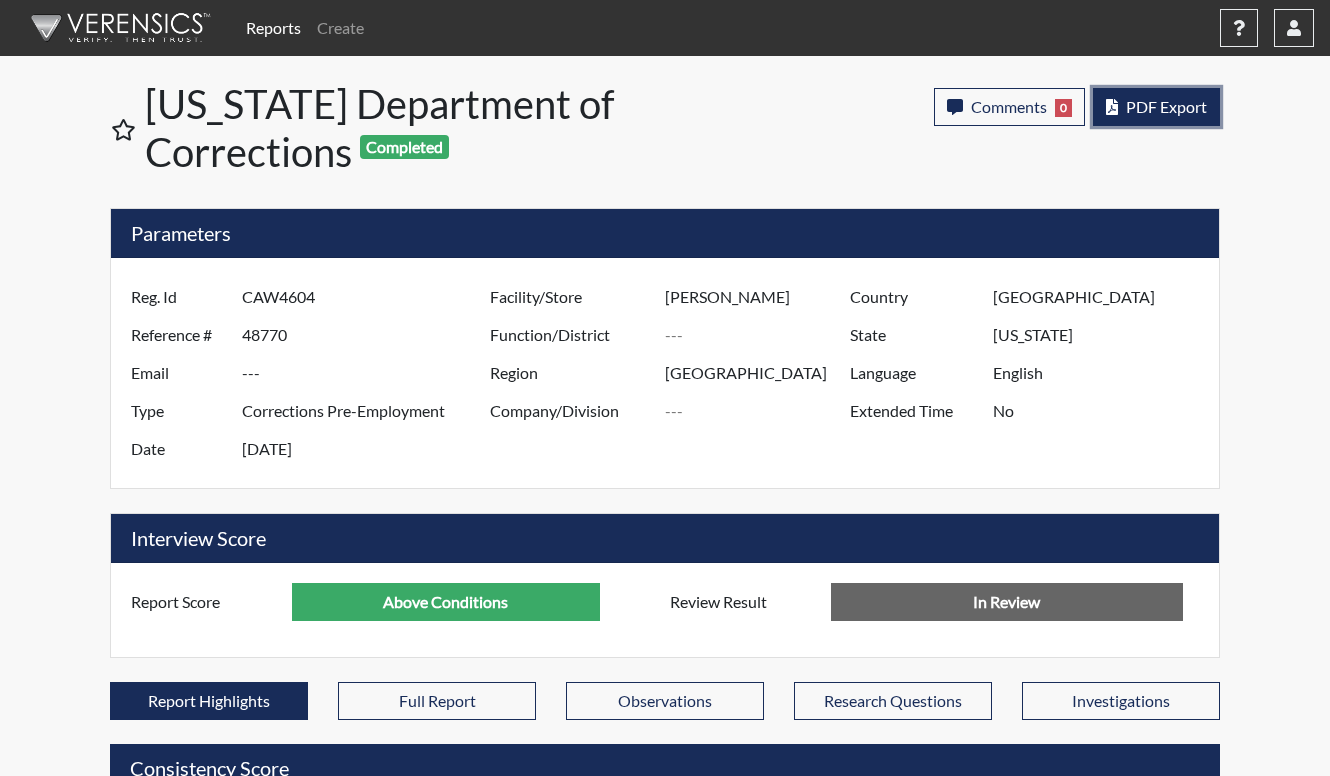 click on "PDF Export" at bounding box center (1166, 106) 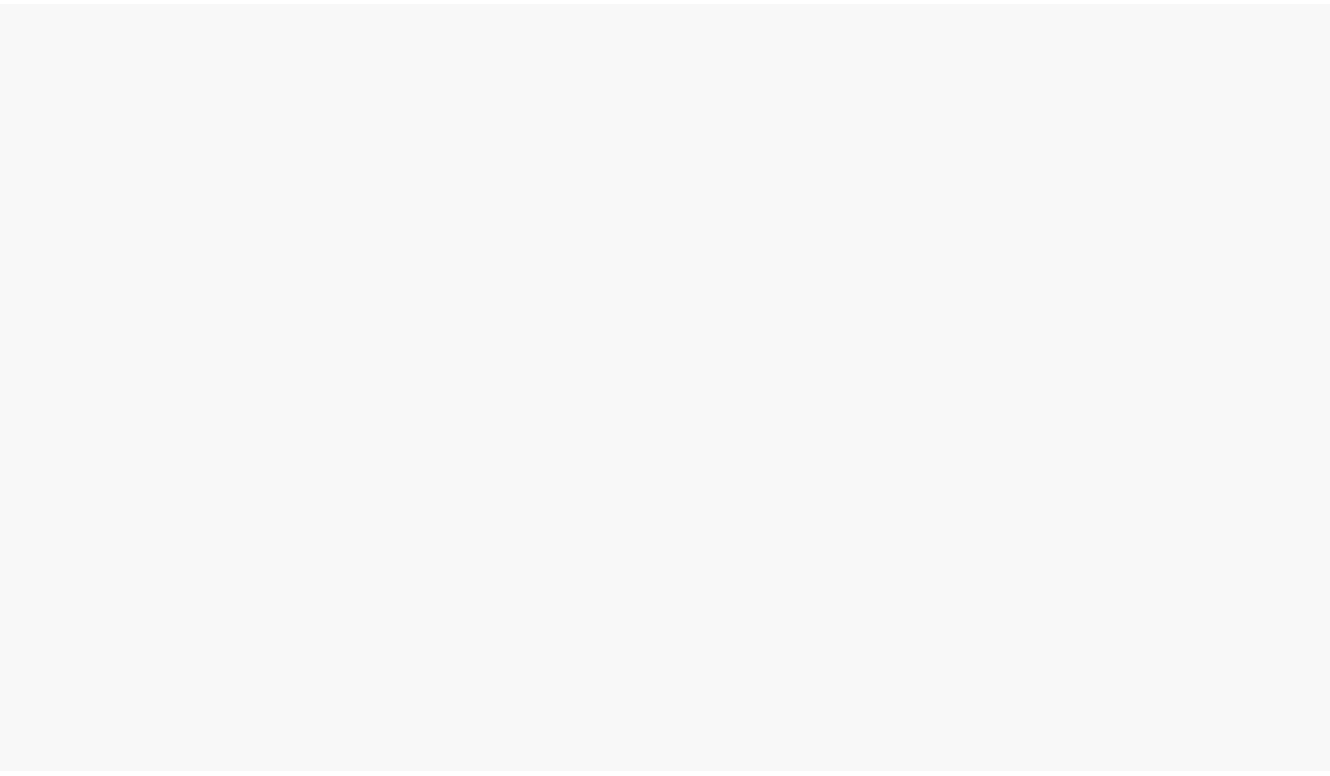 scroll, scrollTop: 0, scrollLeft: 0, axis: both 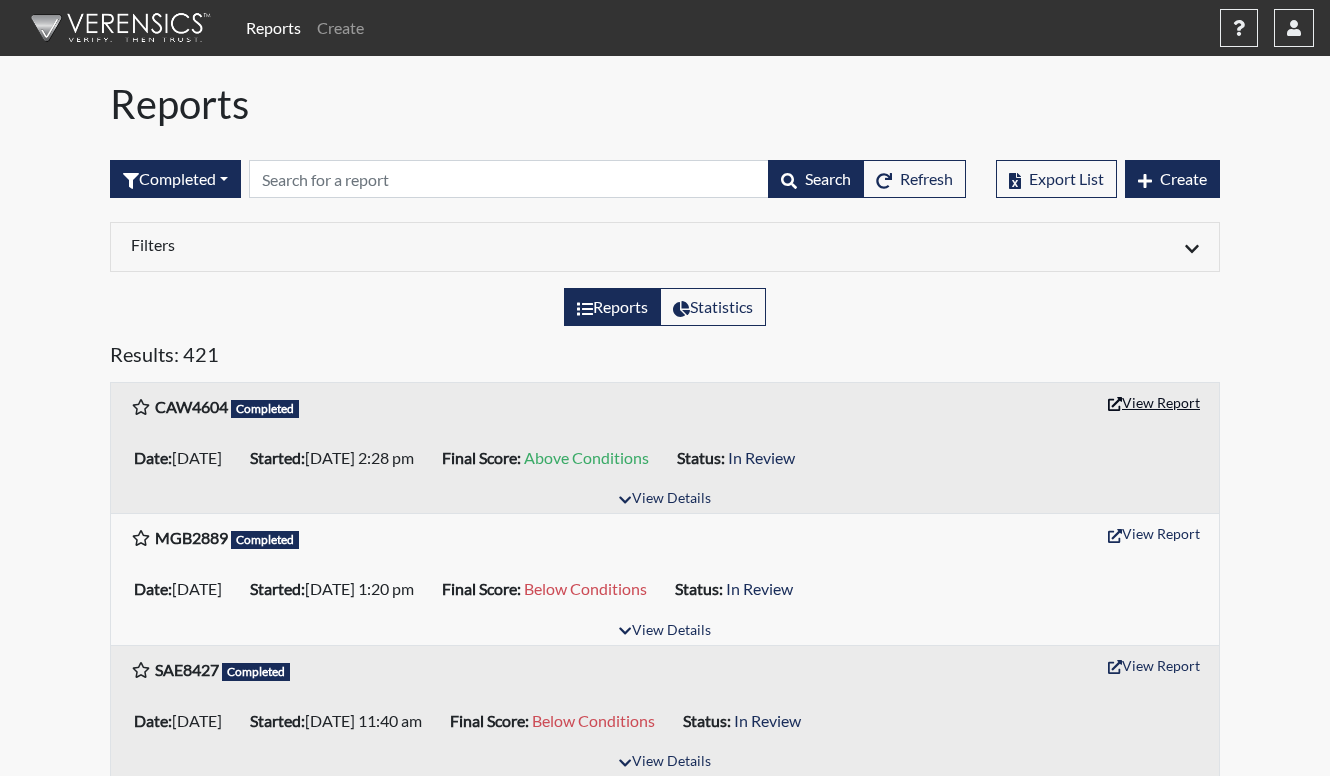 click on "View Report" at bounding box center (1154, 402) 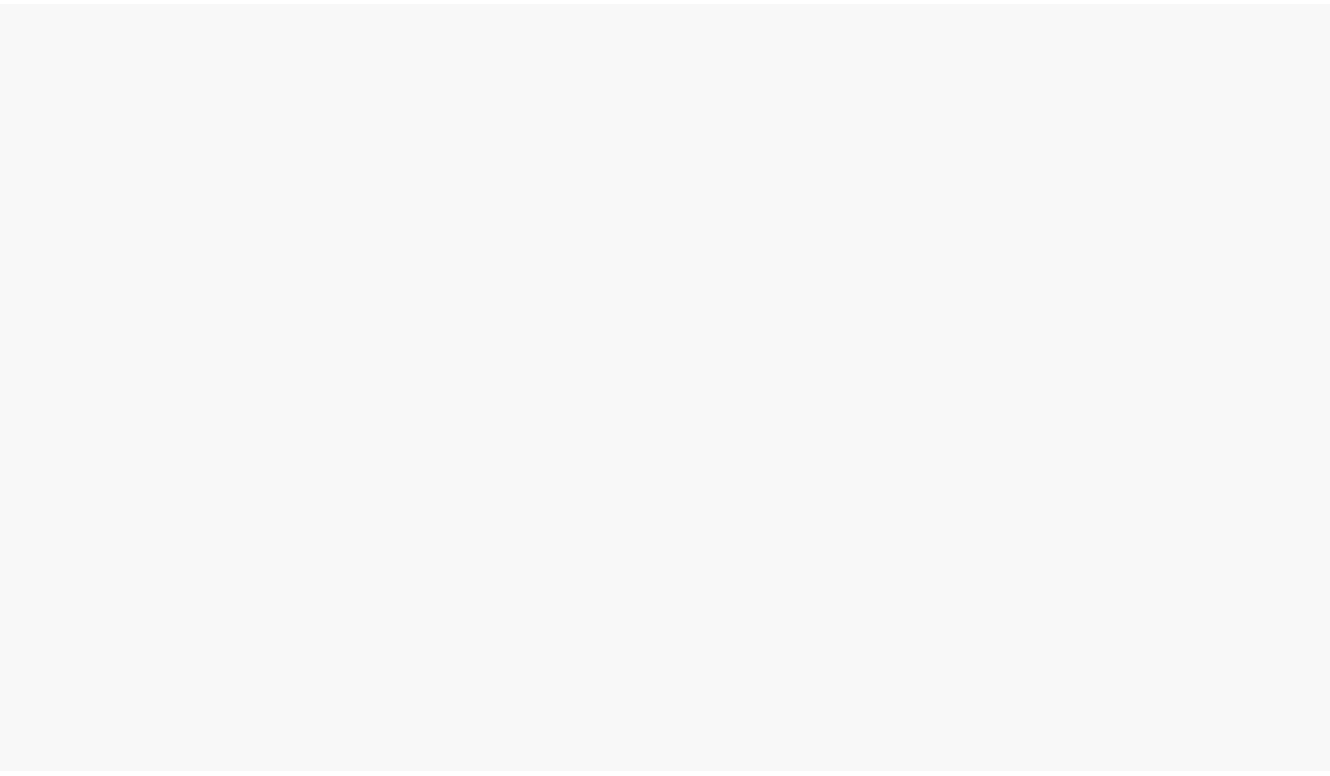 scroll, scrollTop: 0, scrollLeft: 0, axis: both 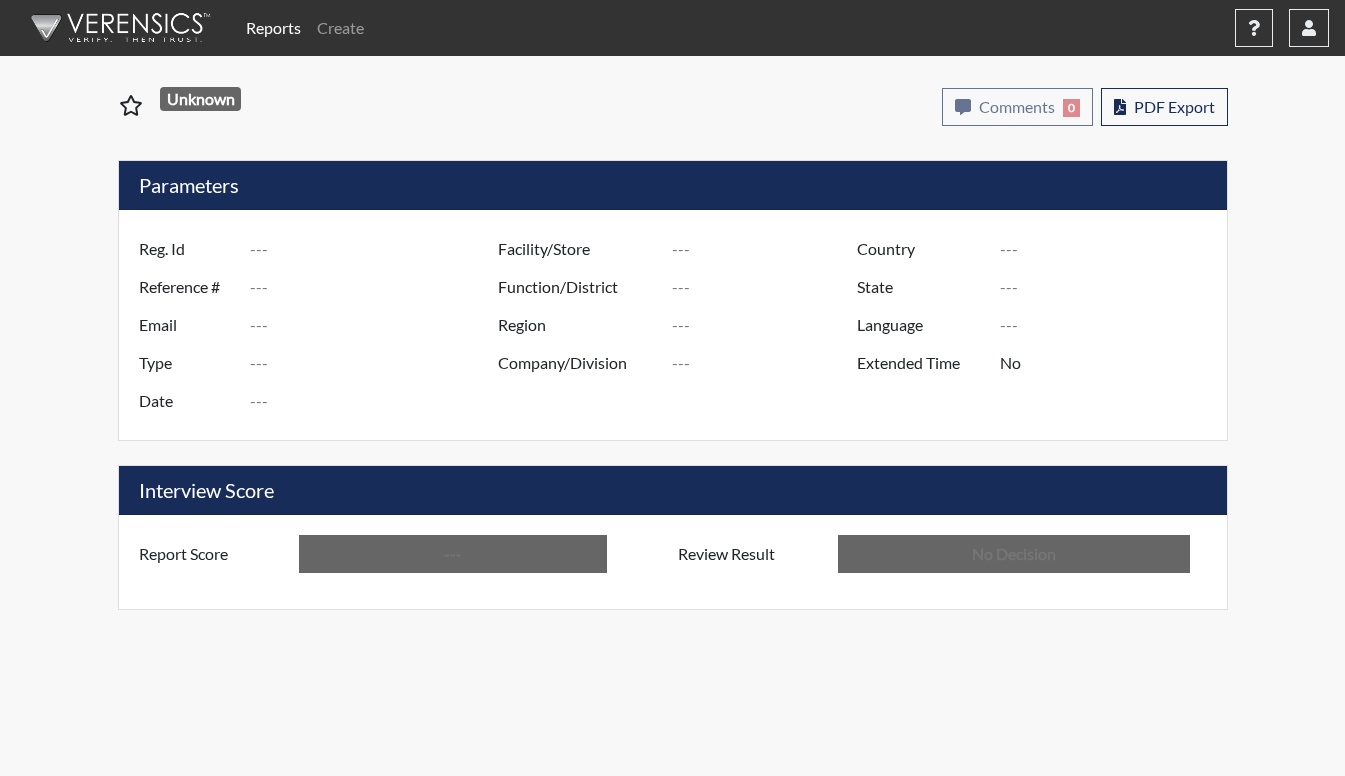 type on "CAW4604" 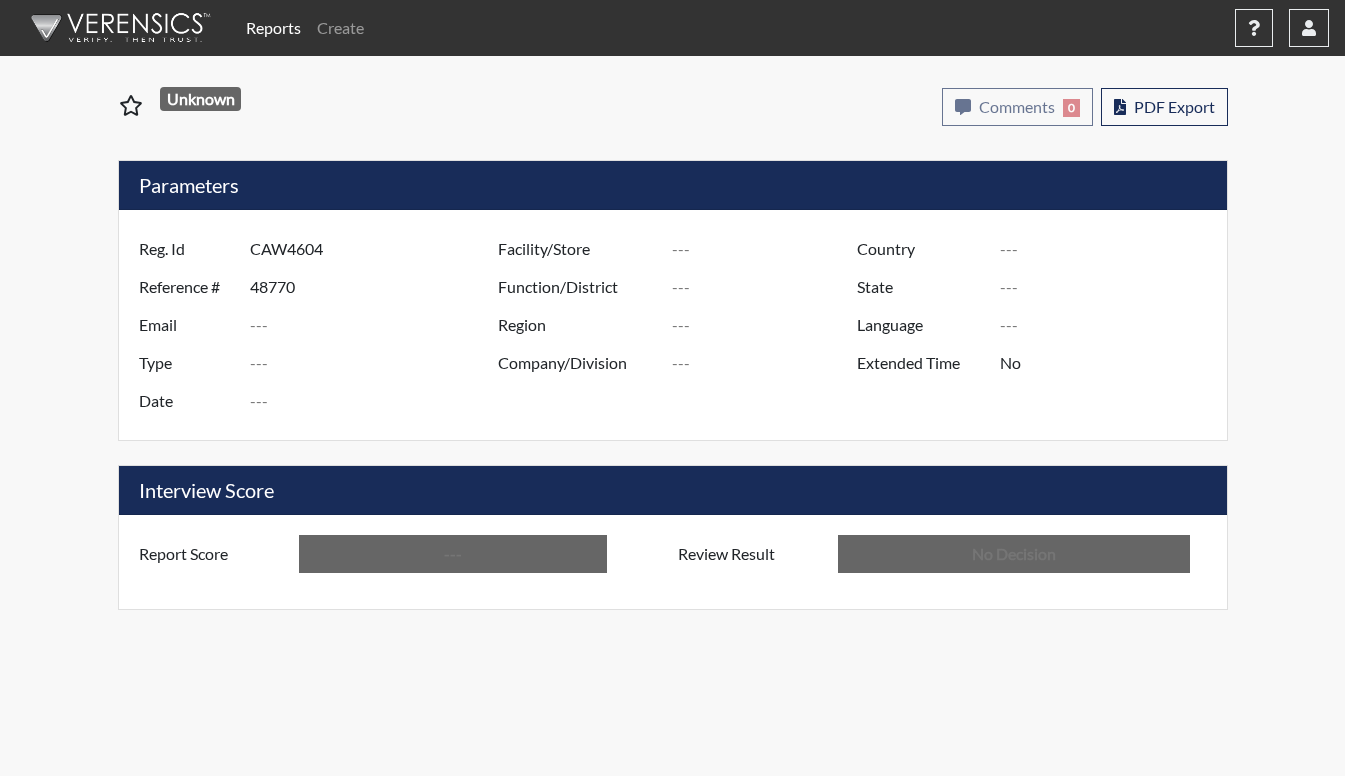 type on "---" 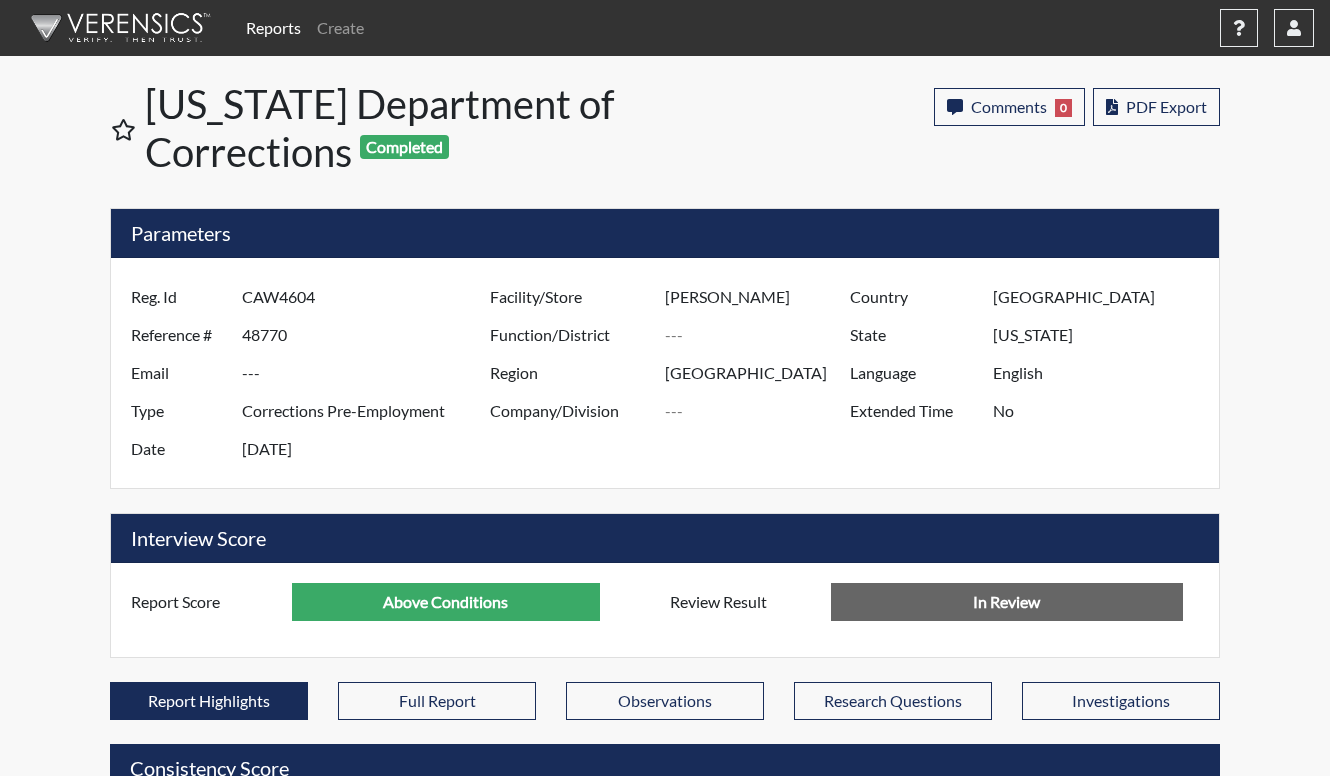 scroll, scrollTop: 999668, scrollLeft: 999169, axis: both 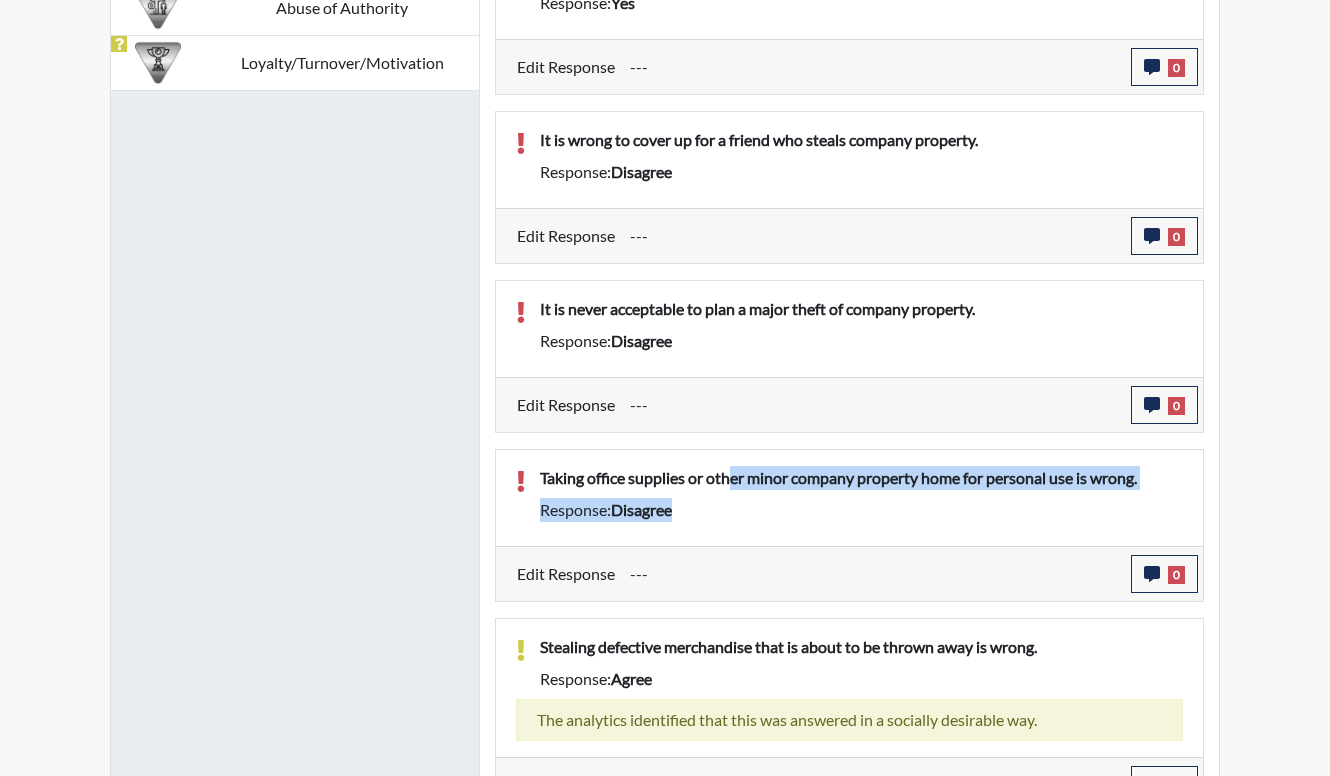 drag, startPoint x: 733, startPoint y: 508, endPoint x: 756, endPoint y: 530, distance: 31.827662 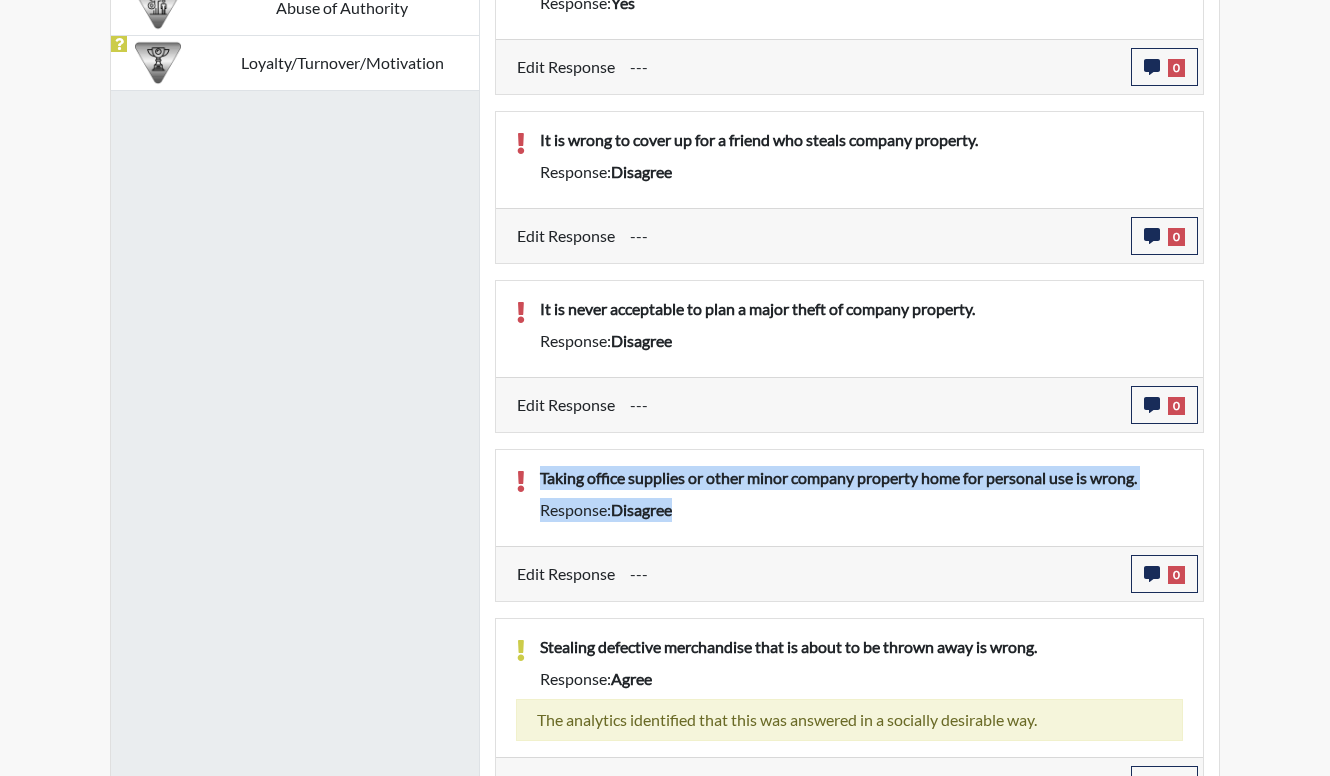 drag, startPoint x: 738, startPoint y: 542, endPoint x: 541, endPoint y: 474, distance: 208.40585 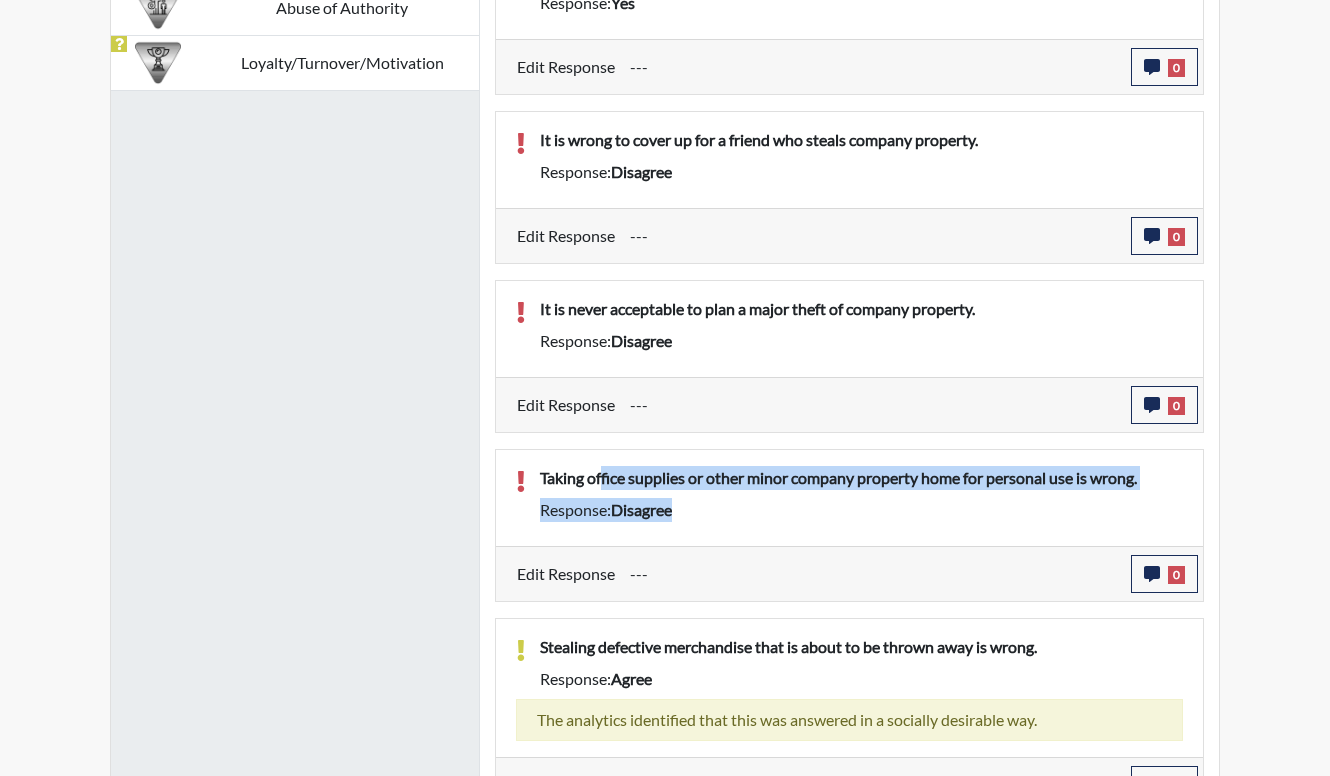 drag, startPoint x: 692, startPoint y: 546, endPoint x: 603, endPoint y: 496, distance: 102.0833 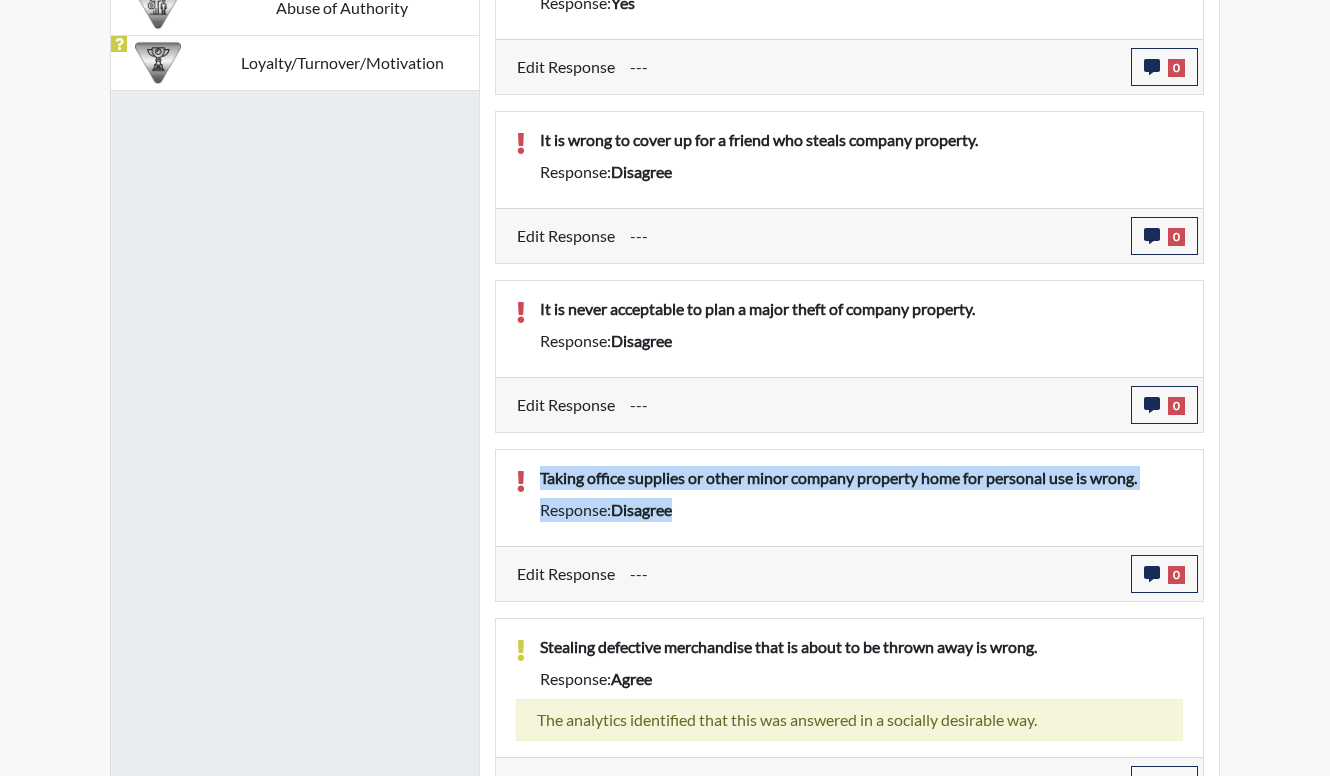 drag, startPoint x: 685, startPoint y: 533, endPoint x: 524, endPoint y: 497, distance: 164.97575 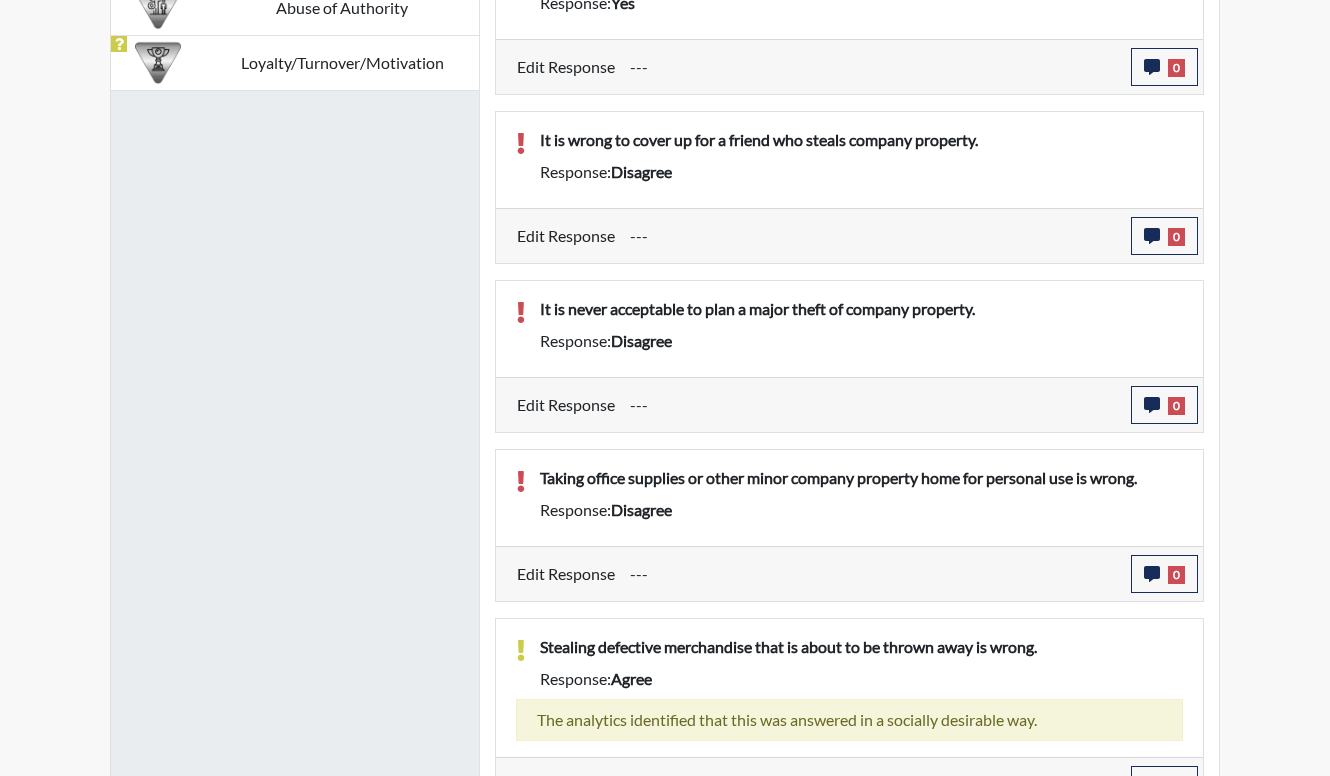 drag, startPoint x: 706, startPoint y: 357, endPoint x: 823, endPoint y: 412, distance: 129.28264 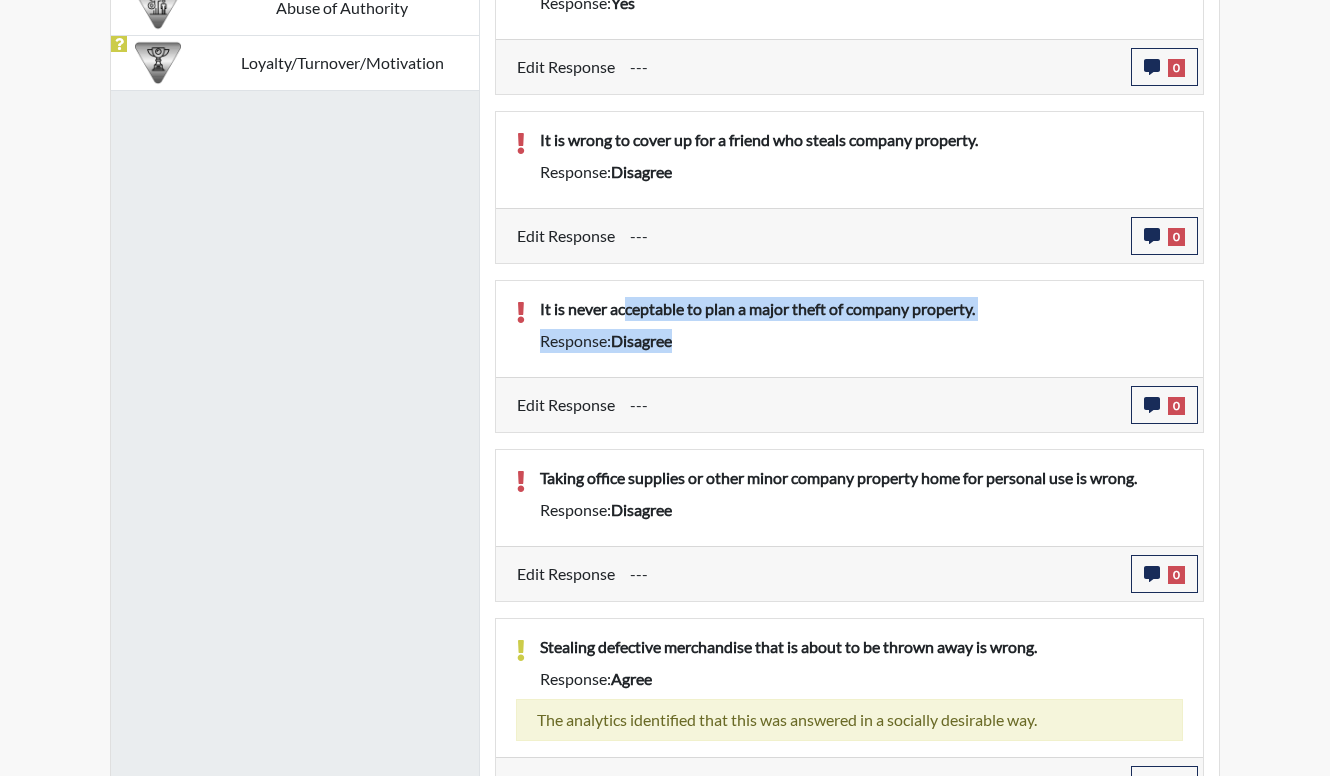 drag, startPoint x: 769, startPoint y: 389, endPoint x: 628, endPoint y: 298, distance: 167.81537 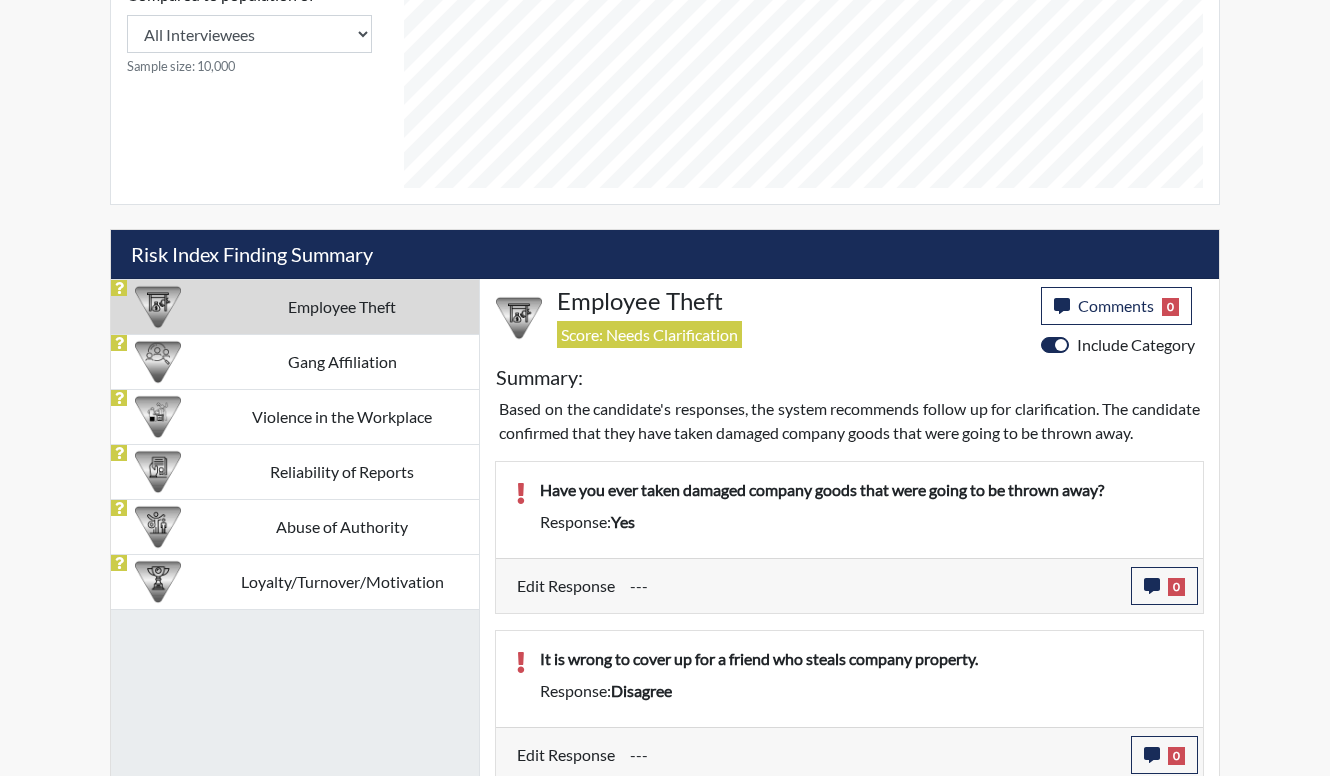 scroll, scrollTop: 973, scrollLeft: 0, axis: vertical 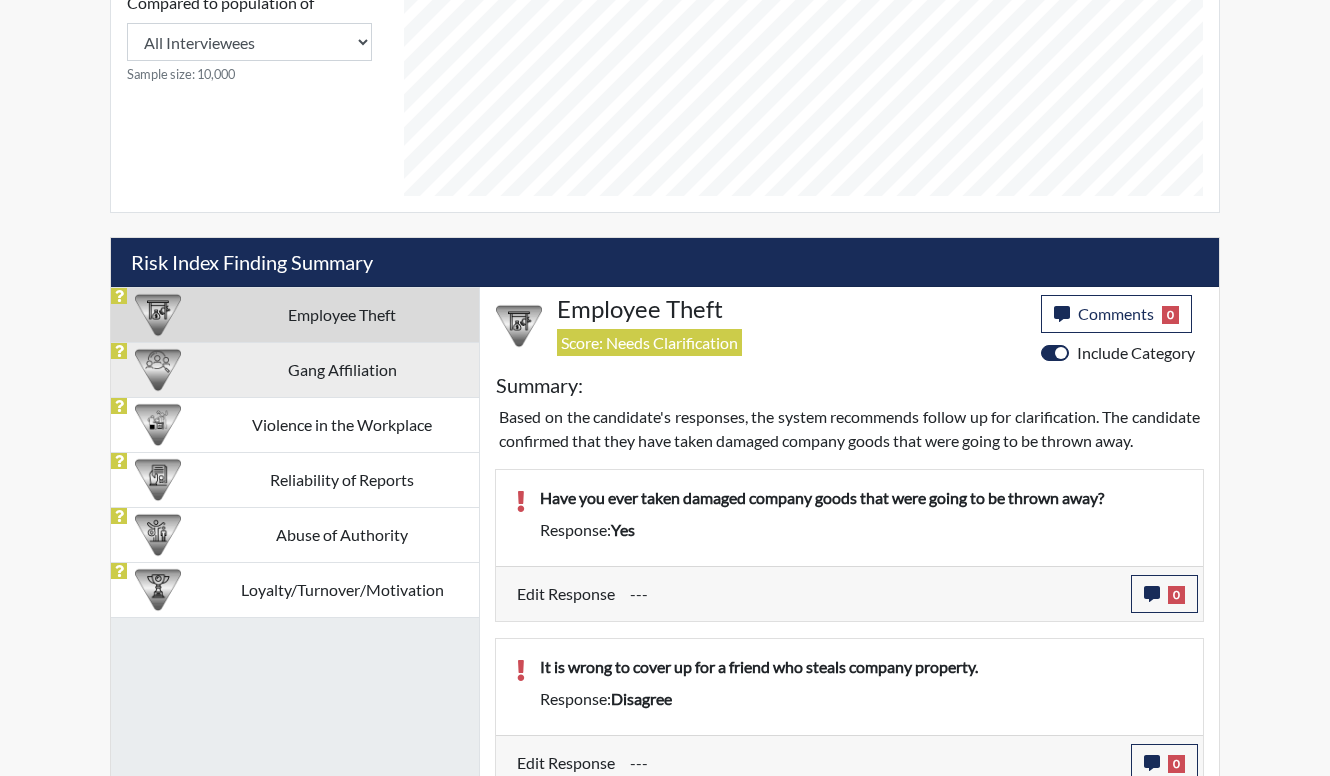 click on "Gang Affiliation" at bounding box center [342, 369] 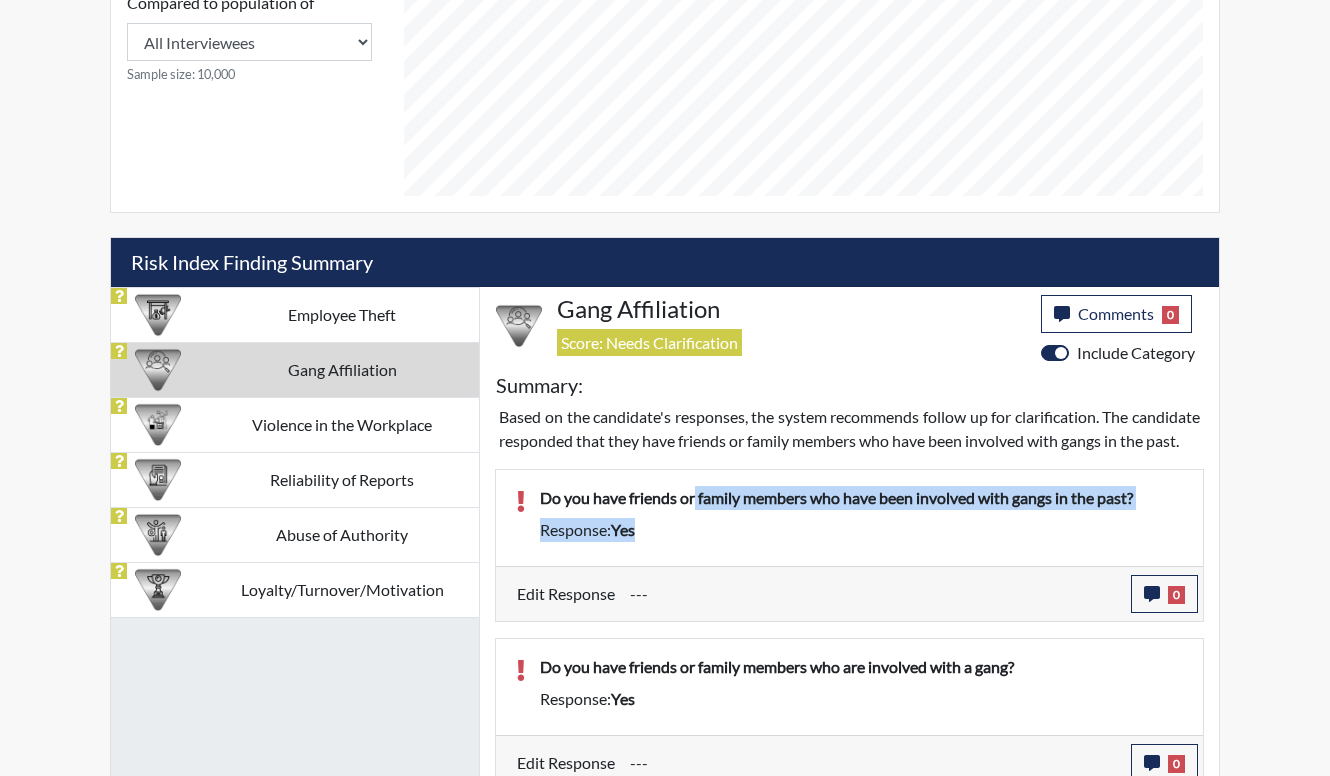 drag, startPoint x: 698, startPoint y: 521, endPoint x: 735, endPoint y: 563, distance: 55.97321 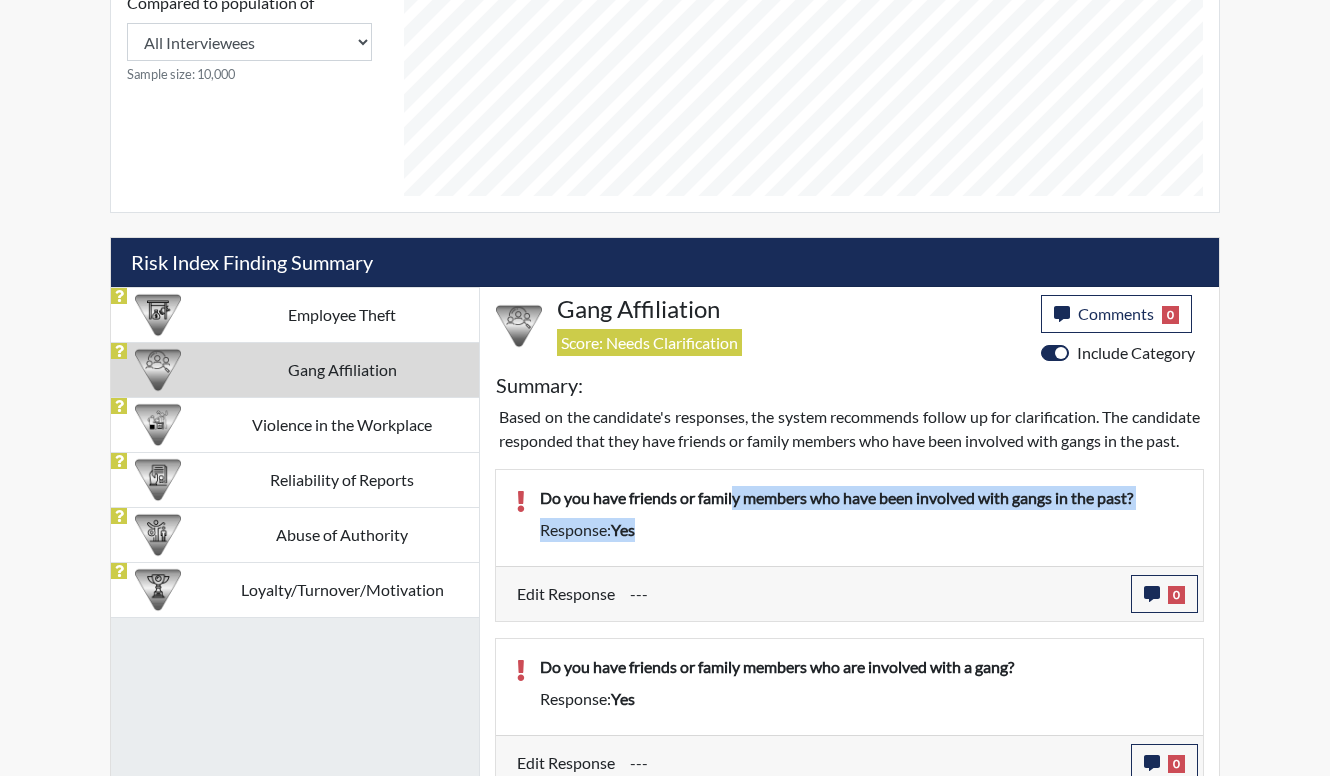 drag, startPoint x: 733, startPoint y: 521, endPoint x: 756, endPoint y: 570, distance: 54.129475 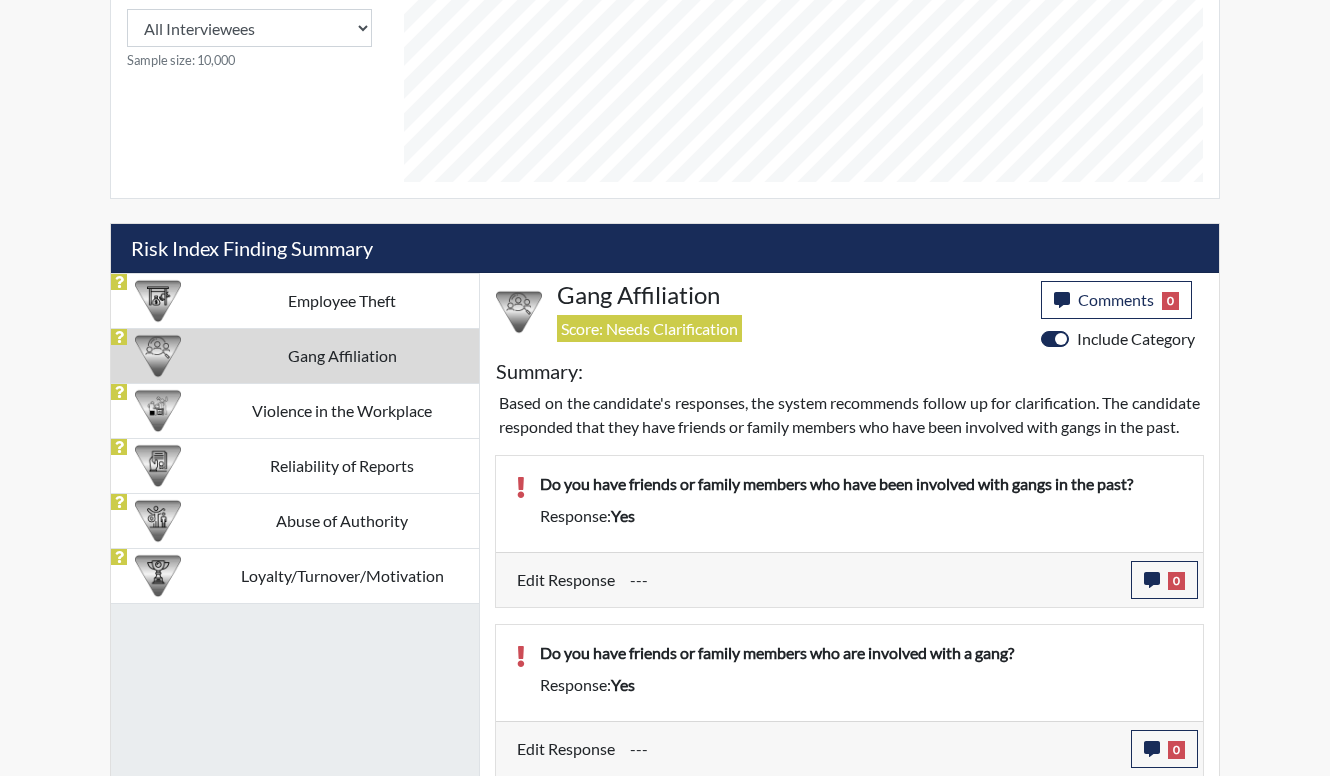 scroll, scrollTop: 1013, scrollLeft: 0, axis: vertical 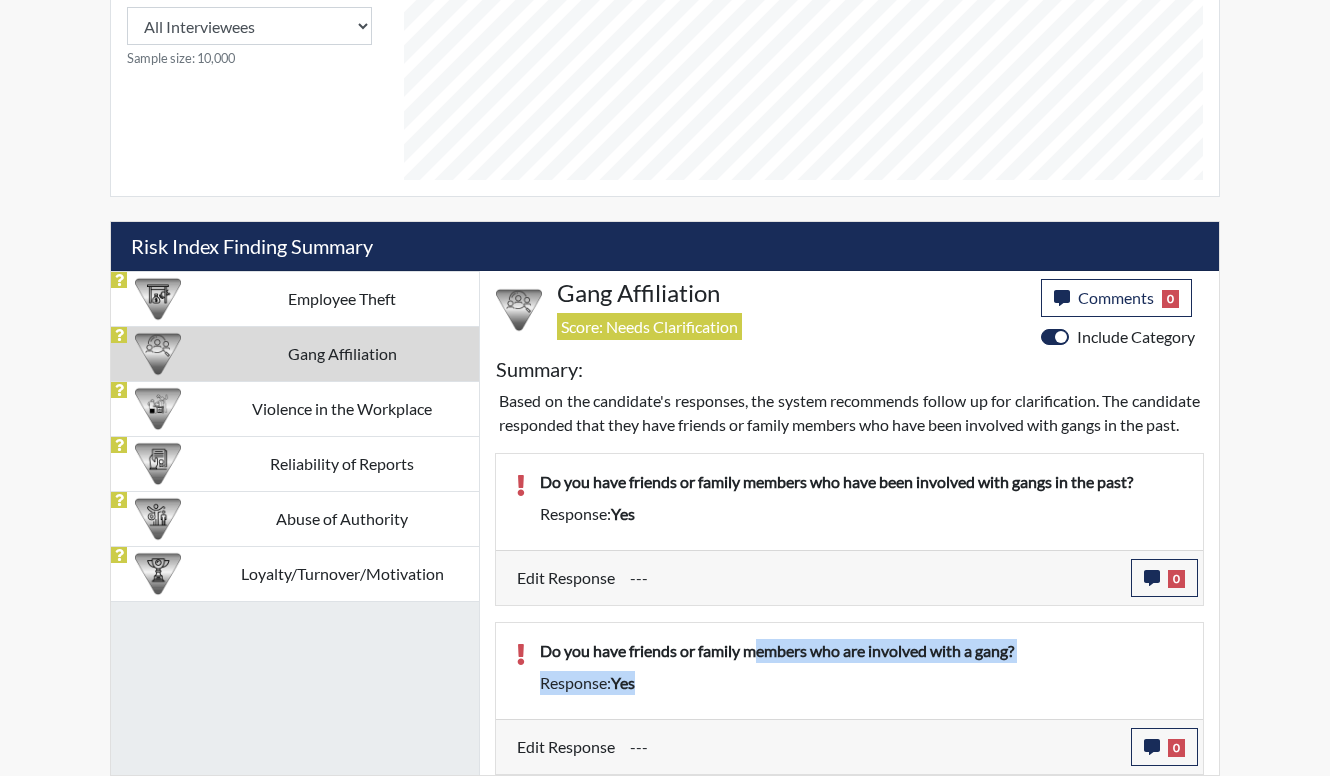 drag, startPoint x: 756, startPoint y: 657, endPoint x: 760, endPoint y: 676, distance: 19.416489 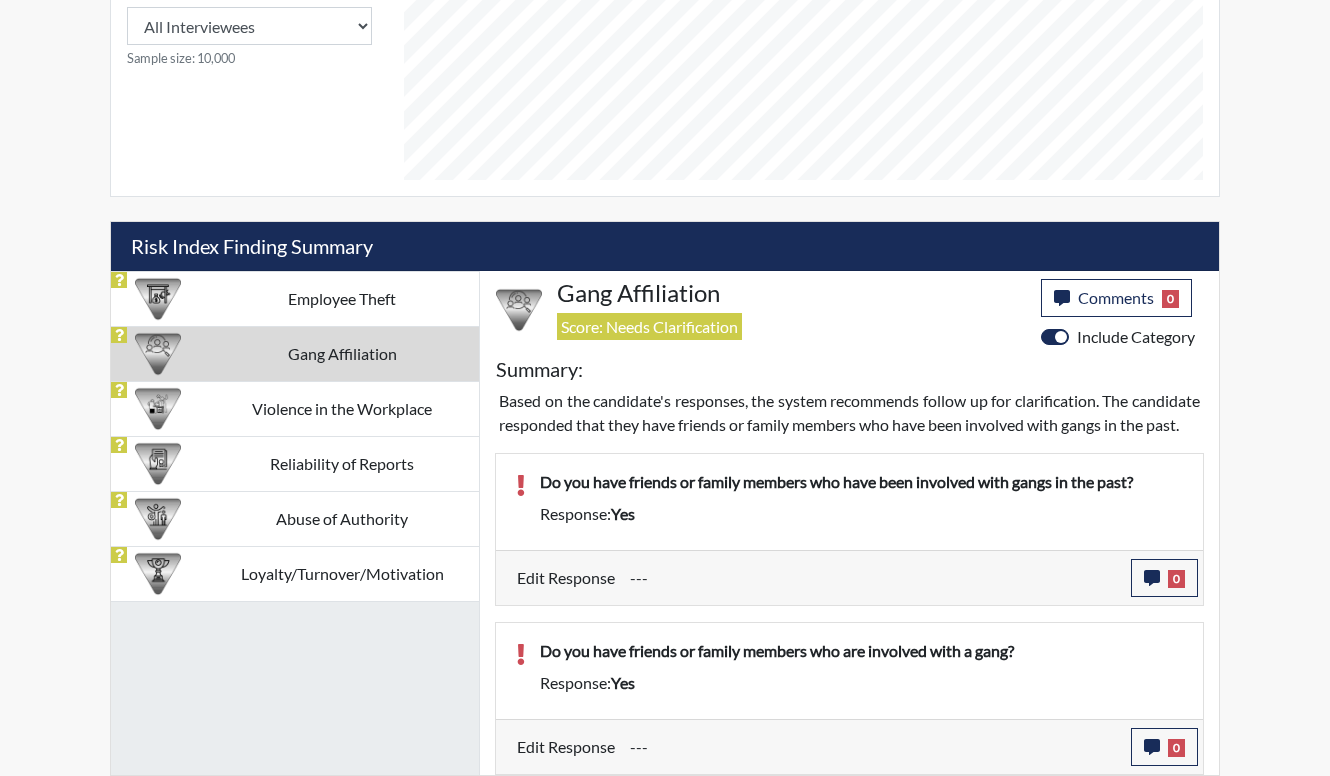 drag, startPoint x: 661, startPoint y: 640, endPoint x: 665, endPoint y: 671, distance: 31.257 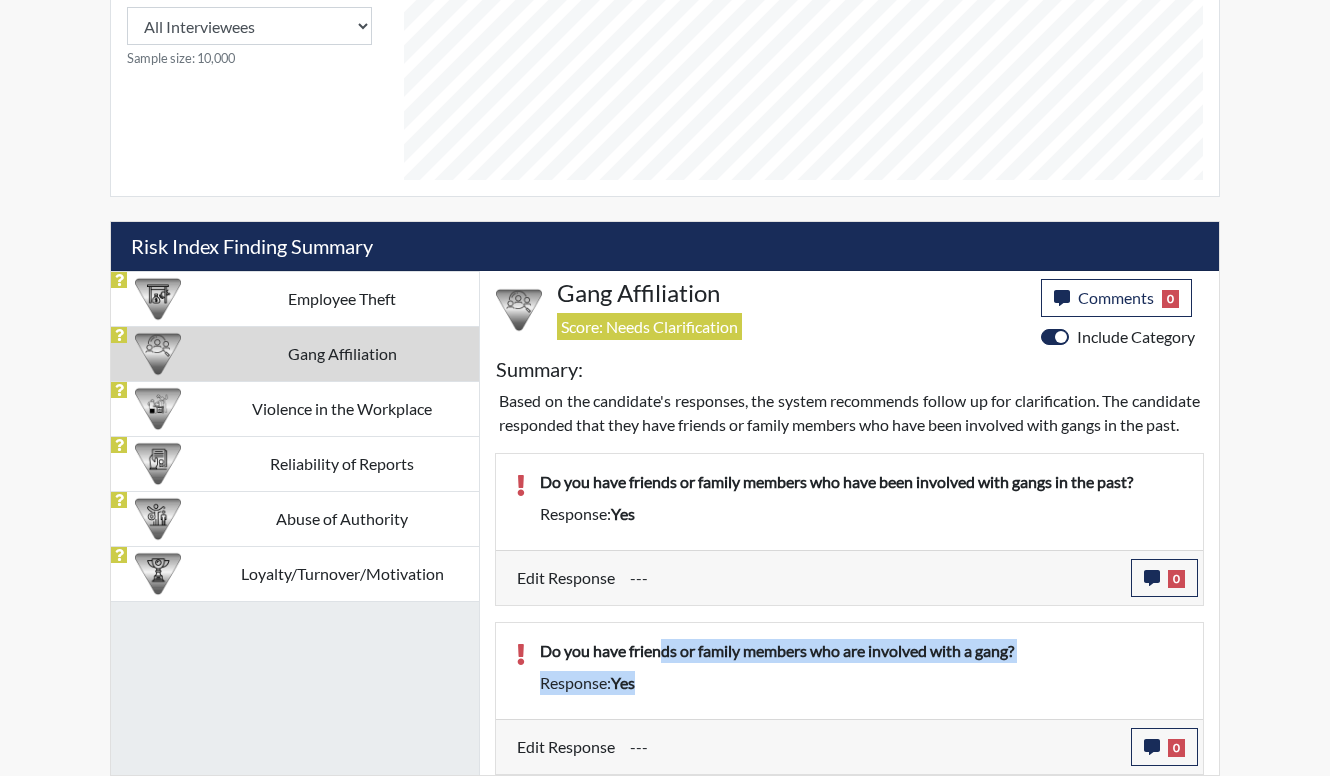 drag, startPoint x: 665, startPoint y: 671, endPoint x: 678, endPoint y: 697, distance: 29.068884 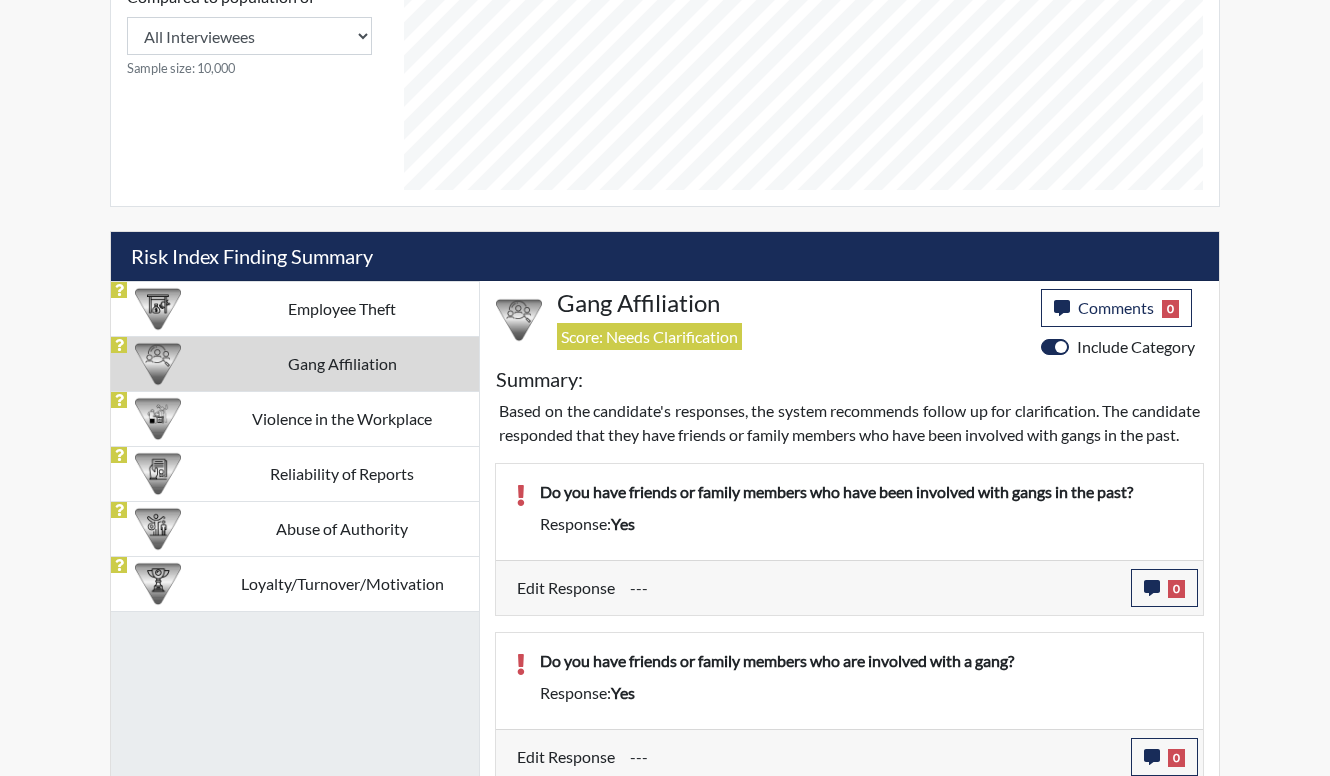 scroll, scrollTop: 1013, scrollLeft: 0, axis: vertical 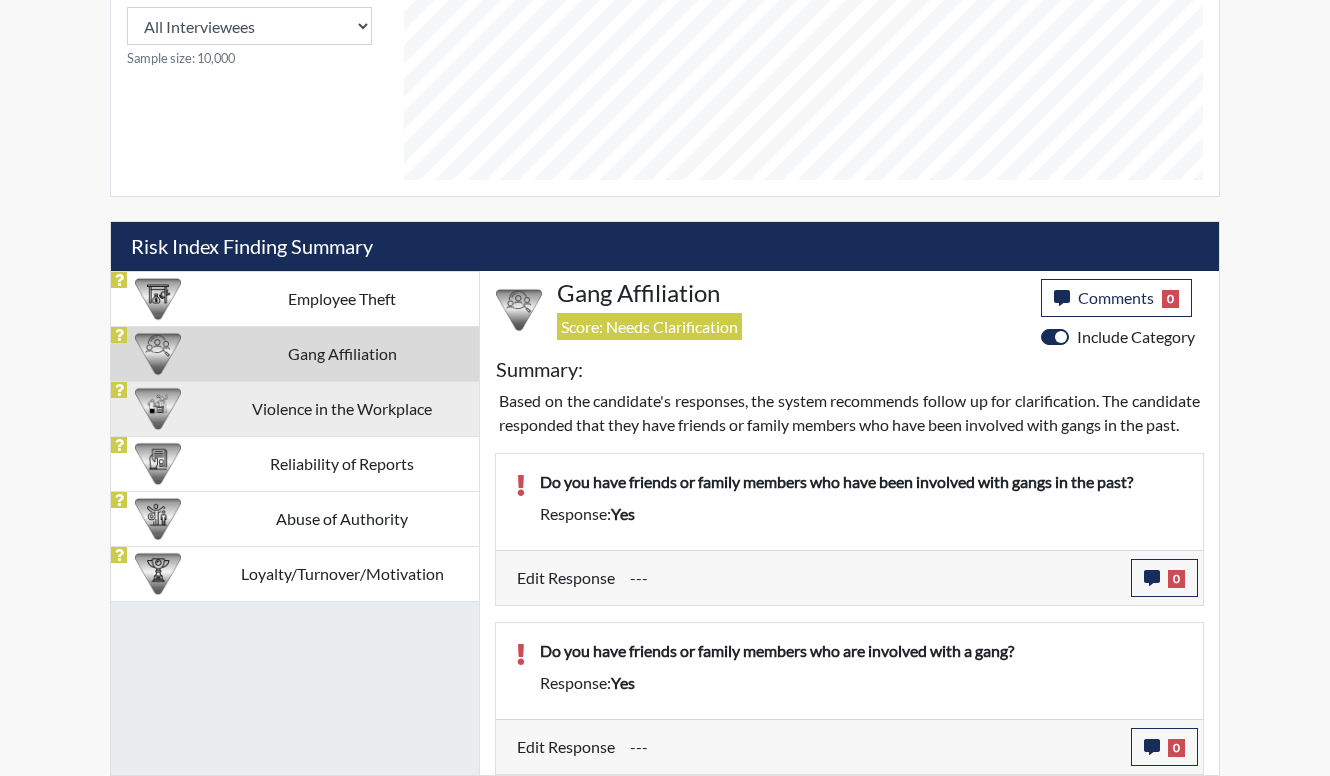 click on "Violence in the Workplace" at bounding box center (342, 408) 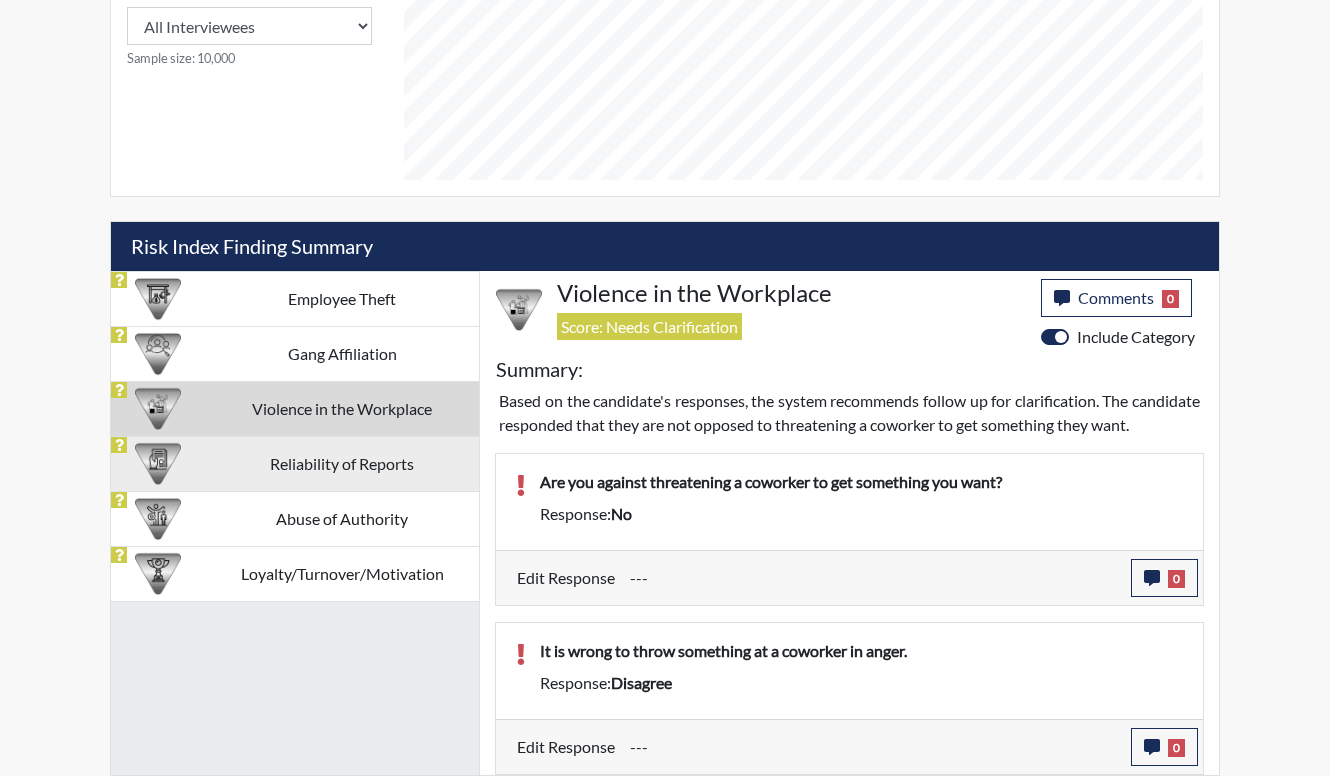 click on "Reliability of Reports" at bounding box center [342, 463] 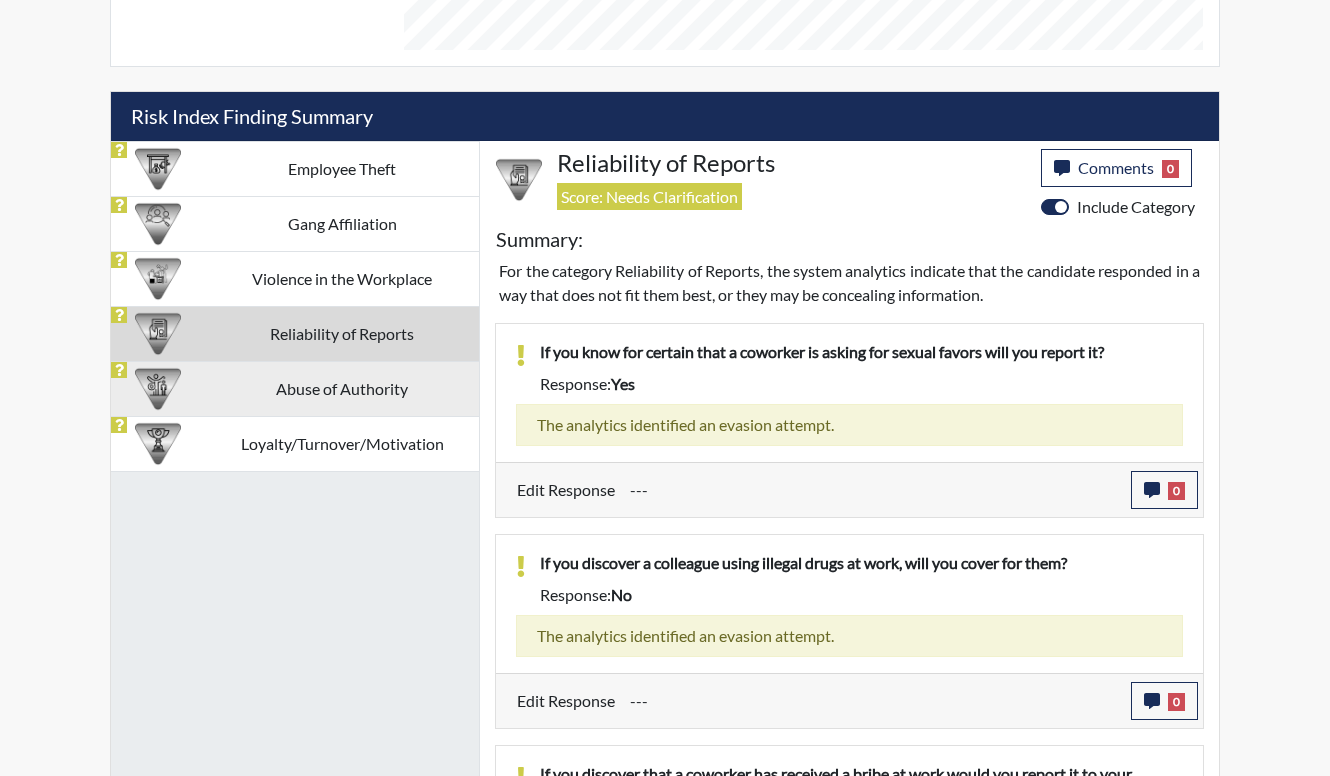click on "Abuse of Authority" at bounding box center (342, 388) 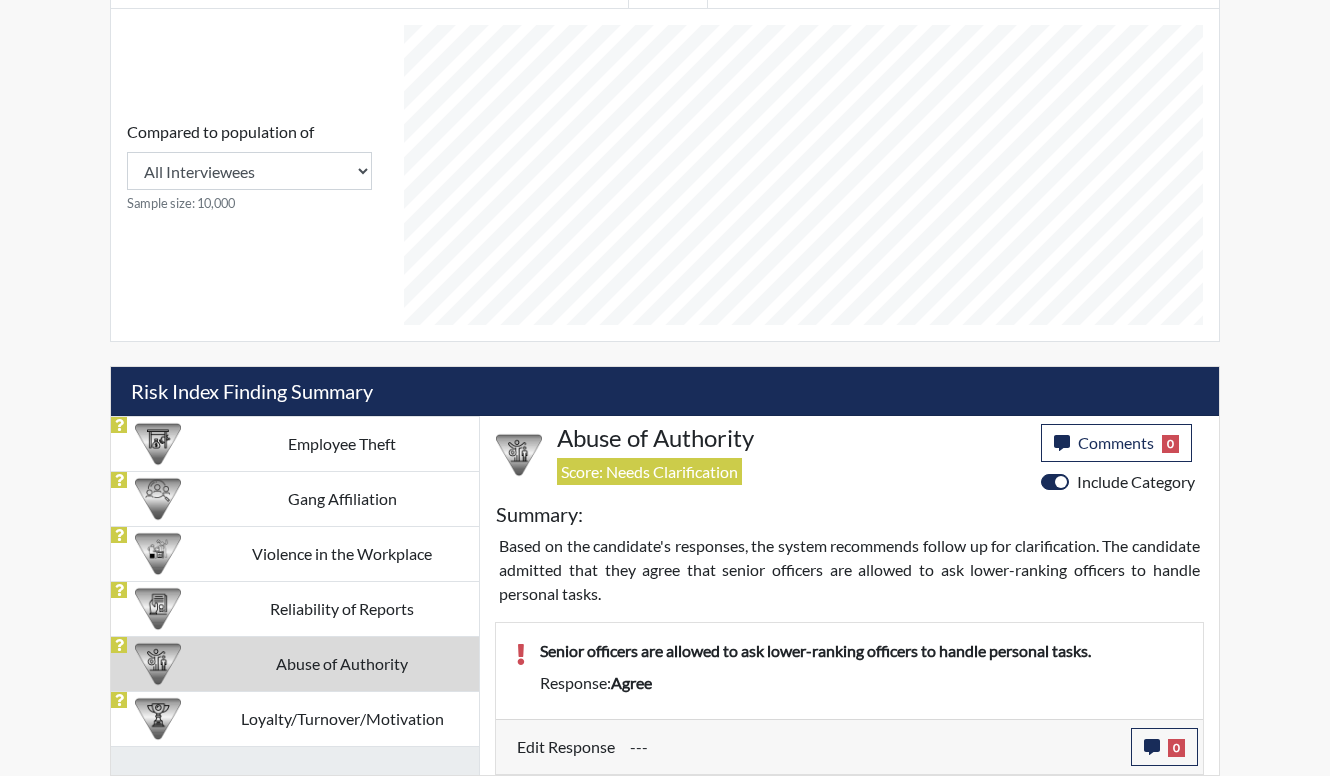 scroll, scrollTop: 844, scrollLeft: 0, axis: vertical 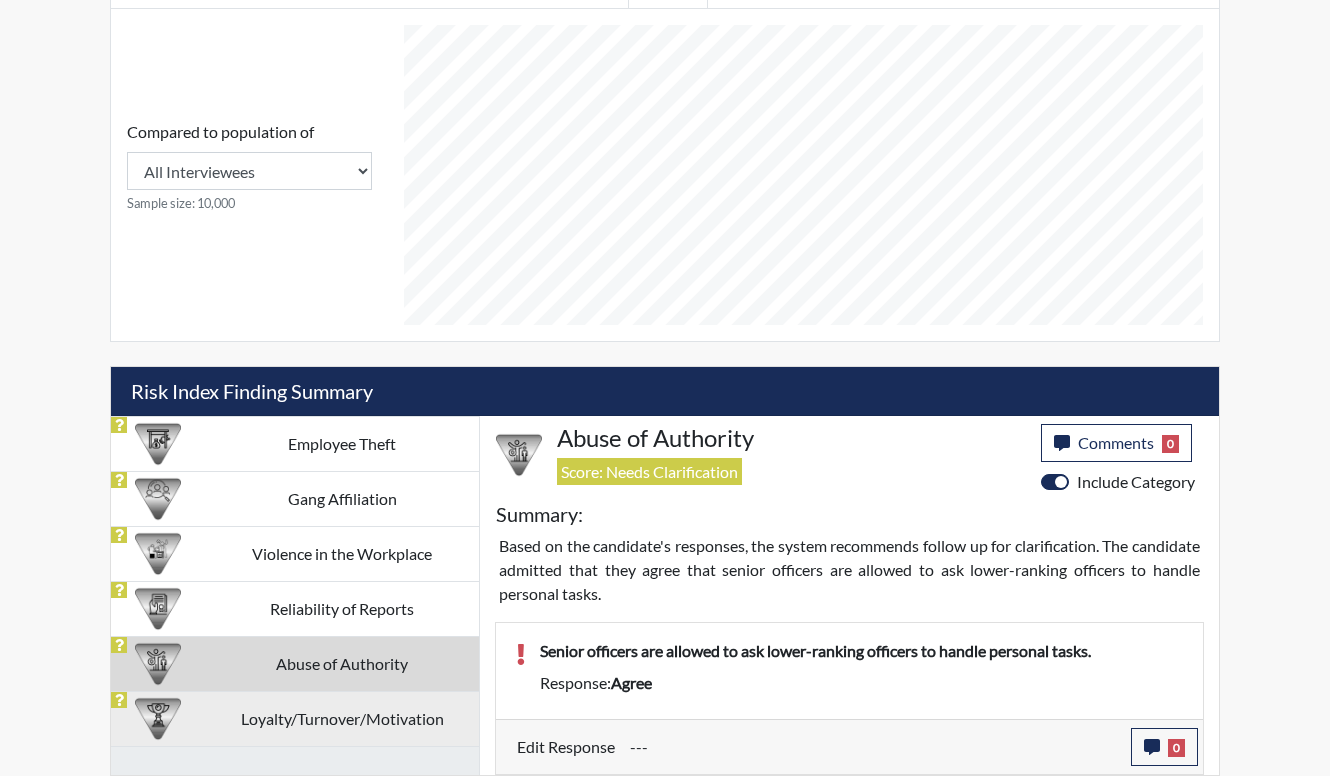 click on "Loyalty/Turnover/Motivation" at bounding box center [342, 718] 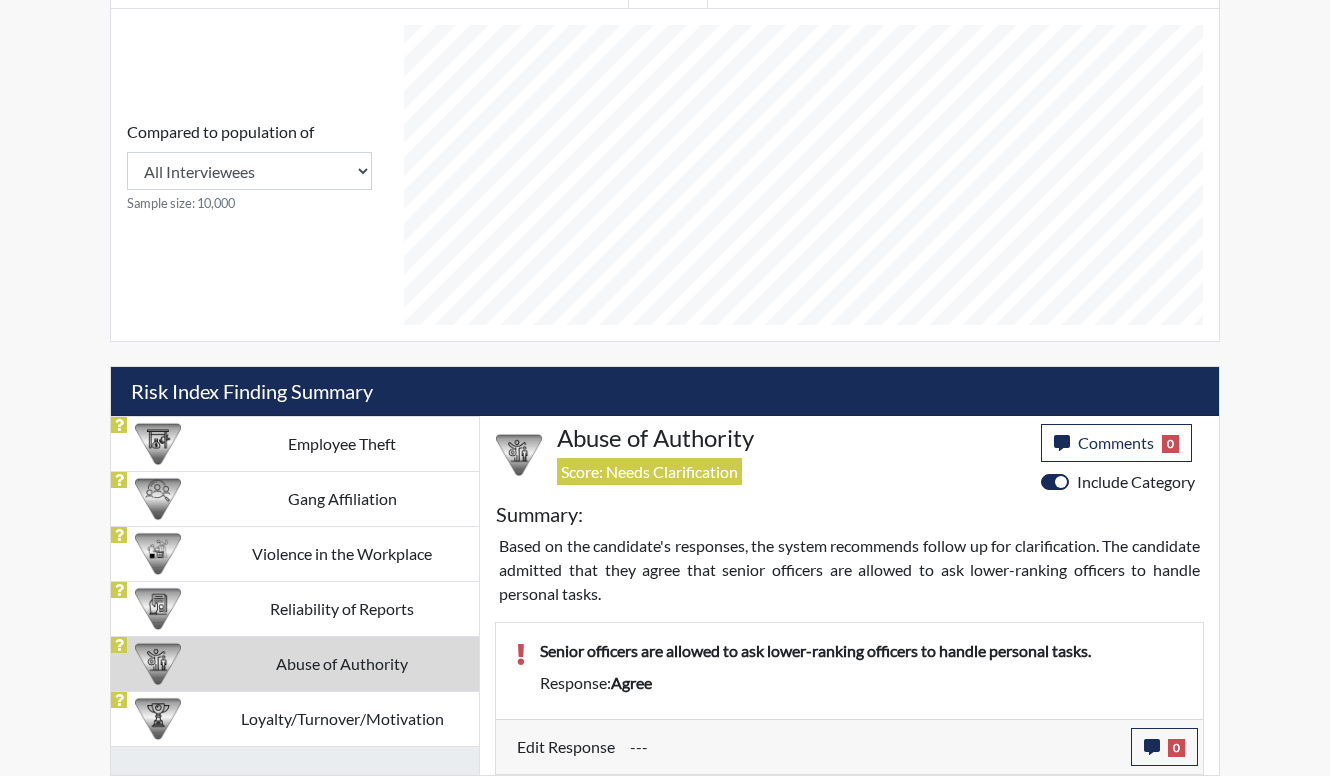 scroll, scrollTop: 1119, scrollLeft: 0, axis: vertical 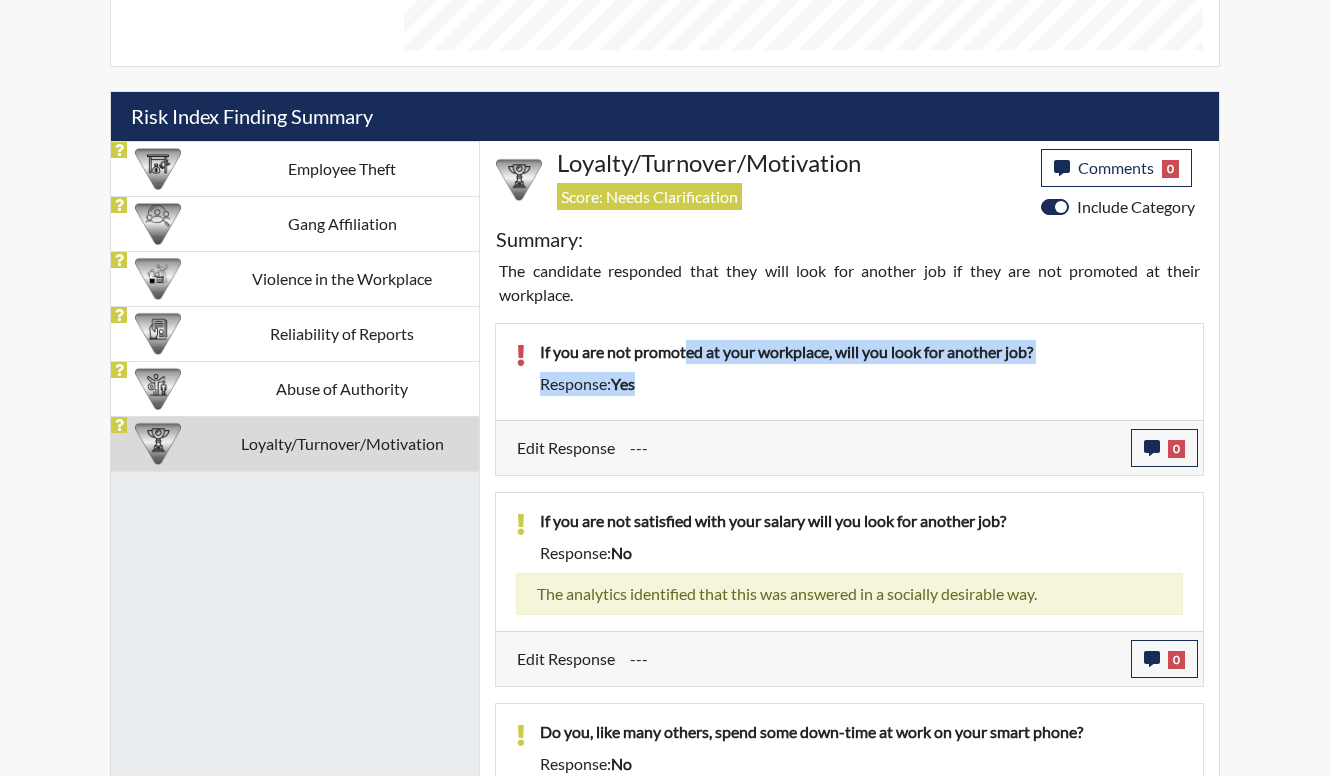 drag, startPoint x: 689, startPoint y: 356, endPoint x: 714, endPoint y: 392, distance: 43.829212 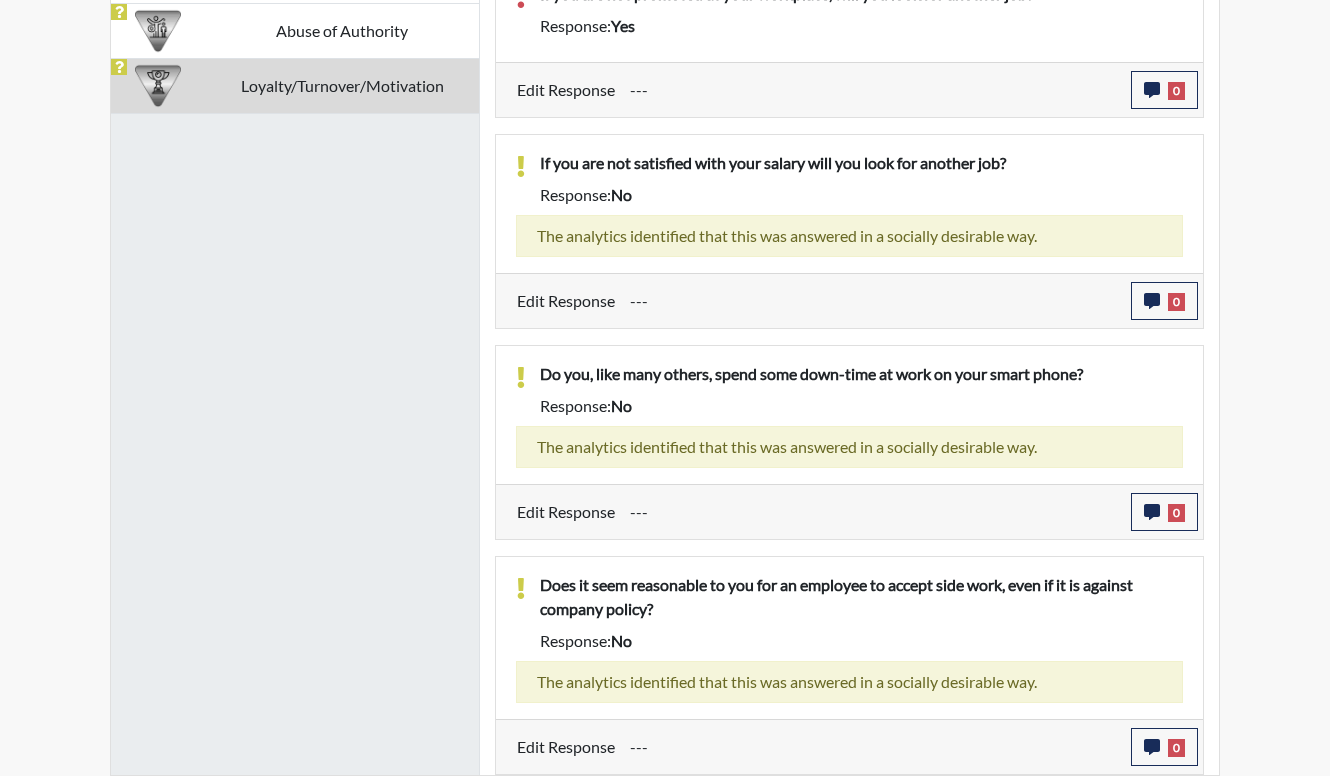 scroll, scrollTop: 877, scrollLeft: 0, axis: vertical 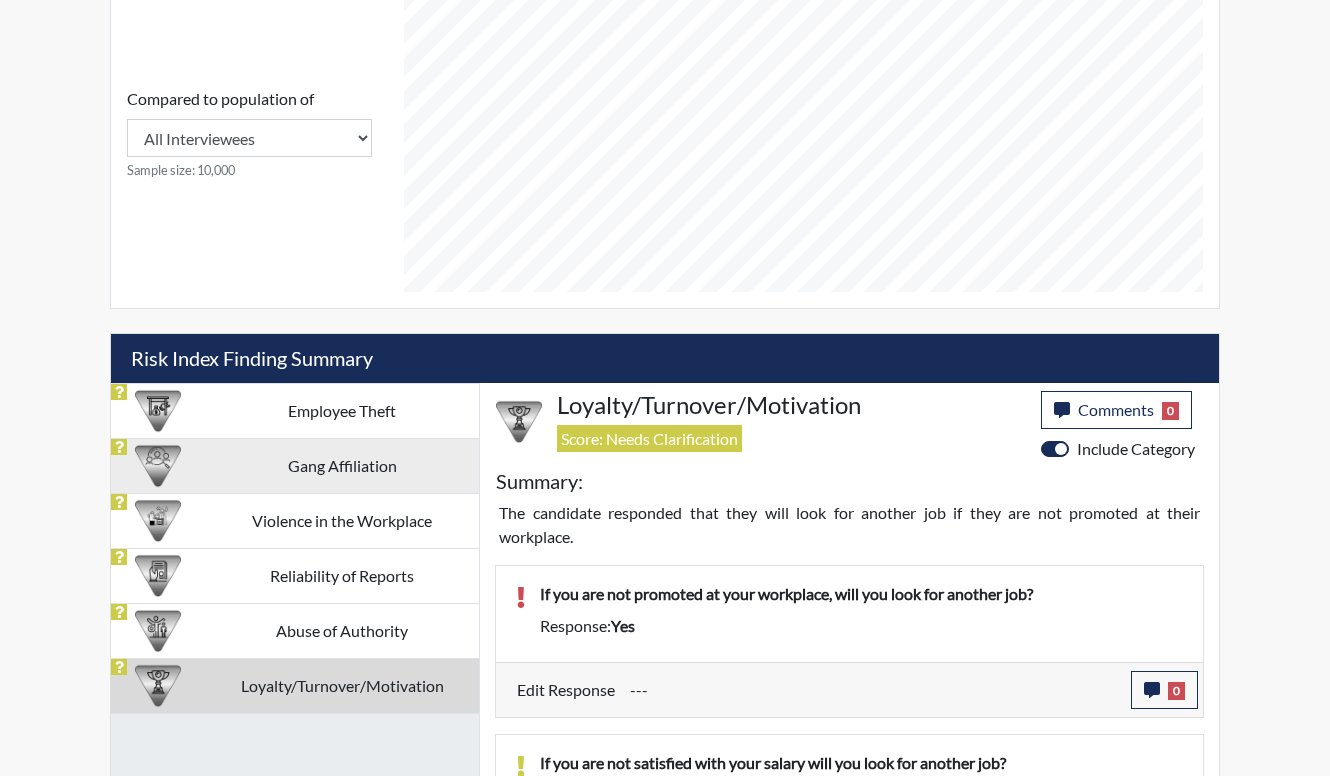 click on "Gang Affiliation" at bounding box center (342, 465) 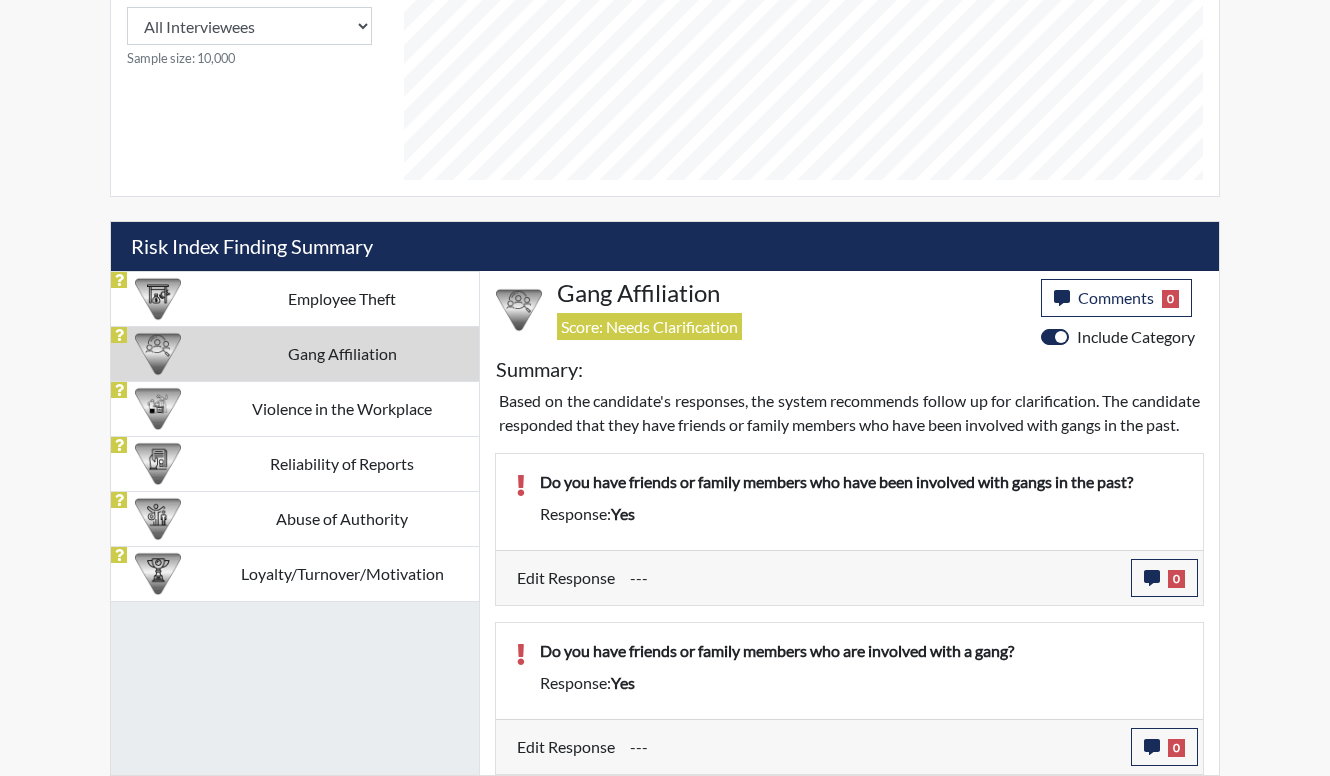 scroll, scrollTop: 1013, scrollLeft: 0, axis: vertical 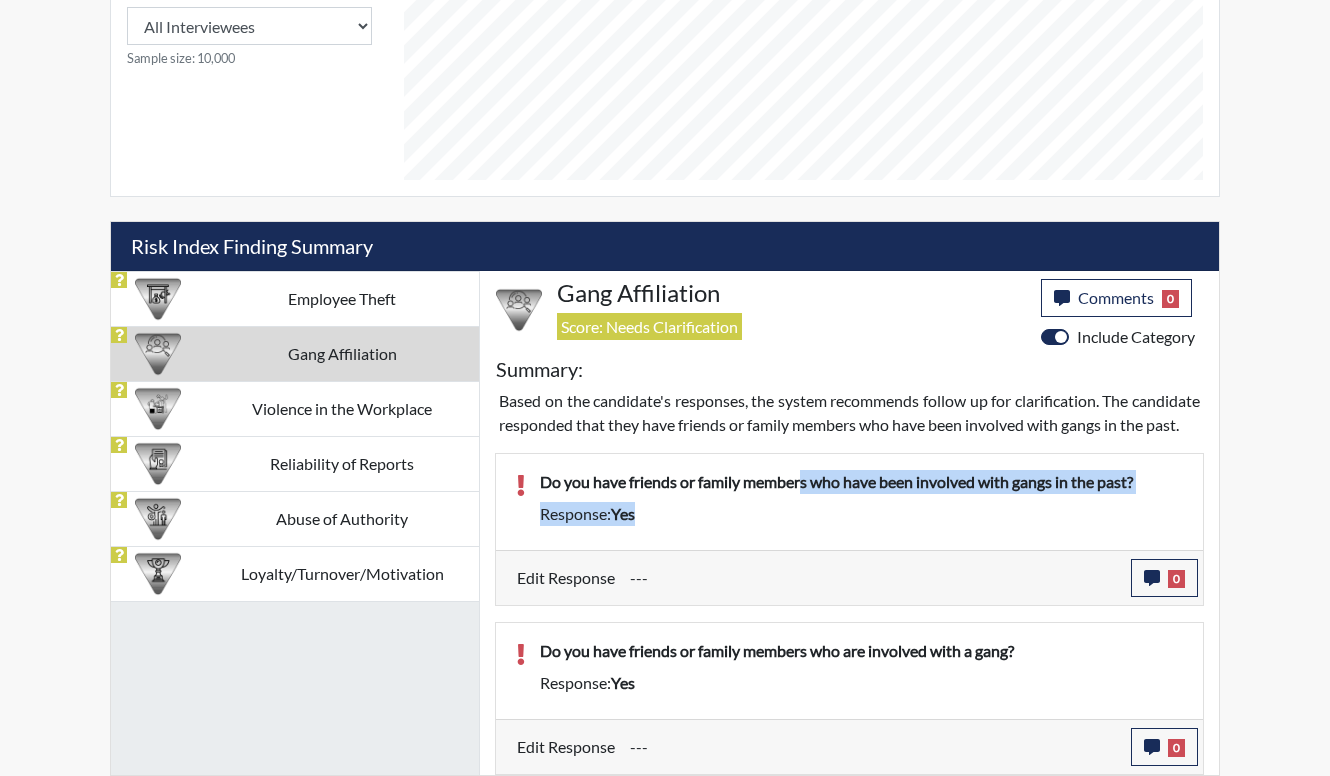 drag, startPoint x: 804, startPoint y: 482, endPoint x: 894, endPoint y: 553, distance: 114.6342 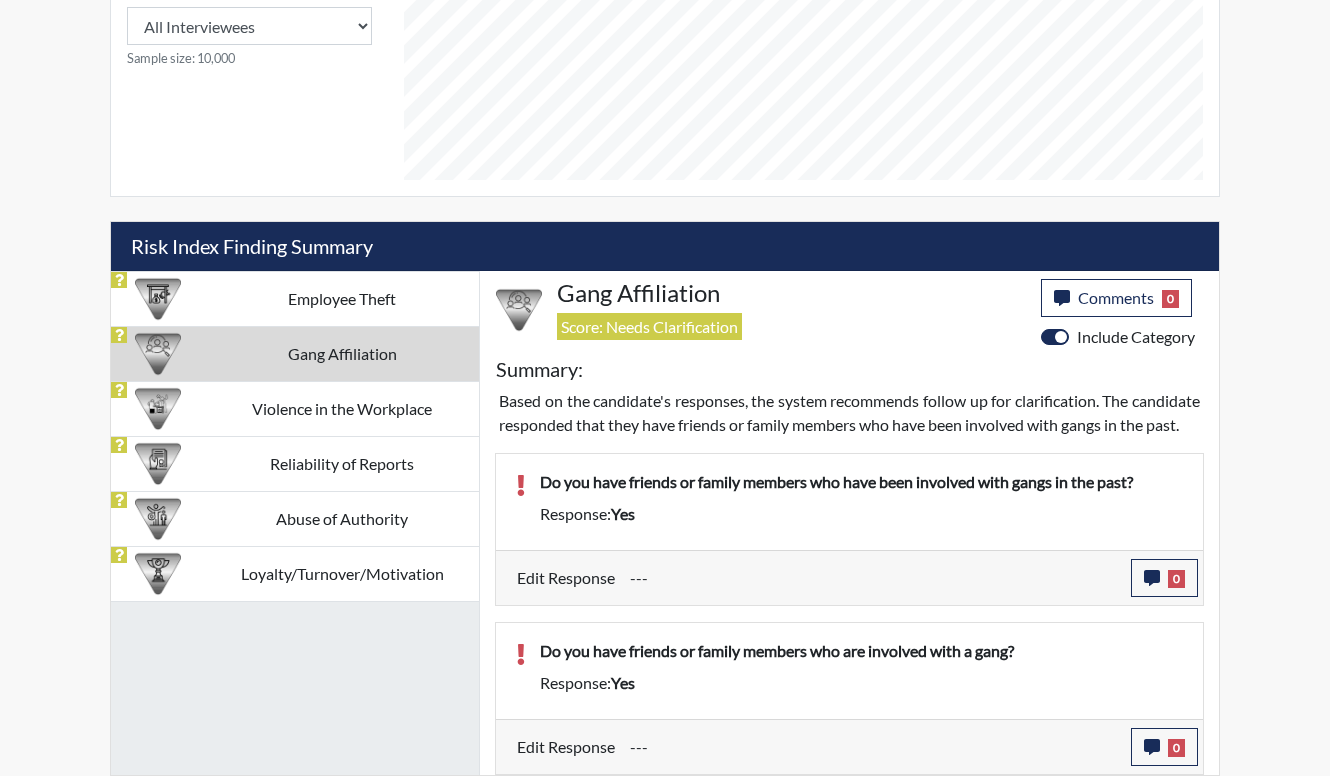 click on "Edit Response --- 0 response Comments × Add Comment: Save Comment Close" at bounding box center [849, 577] 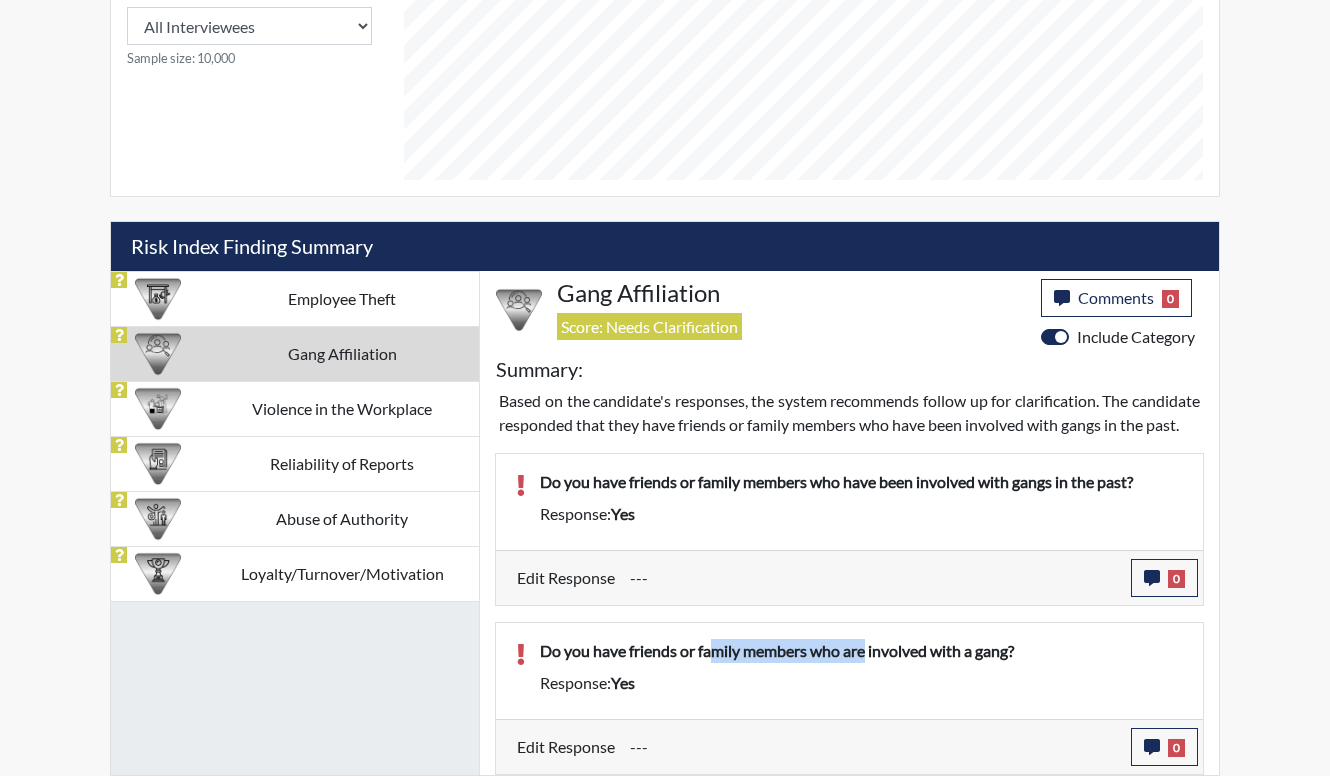 drag, startPoint x: 814, startPoint y: 662, endPoint x: 716, endPoint y: 656, distance: 98.1835 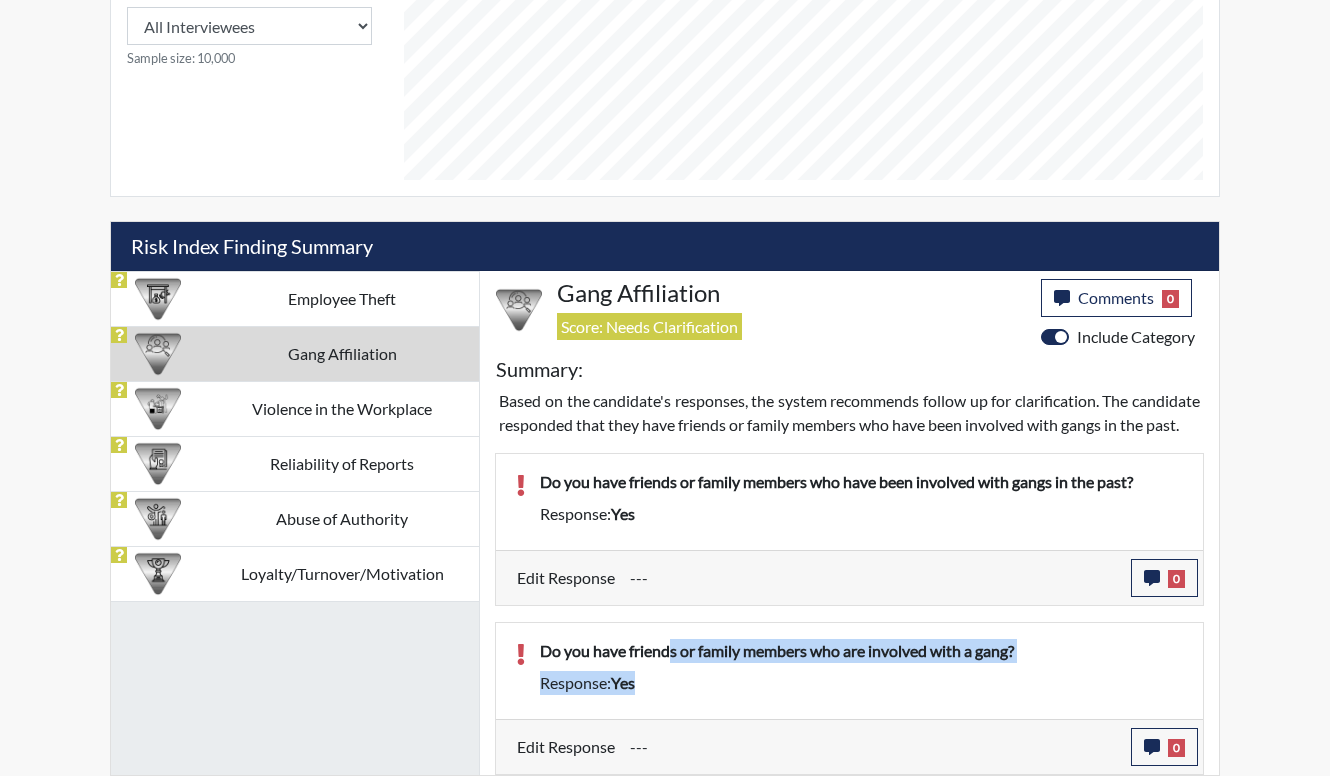 drag, startPoint x: 674, startPoint y: 654, endPoint x: 738, endPoint y: 692, distance: 74.431175 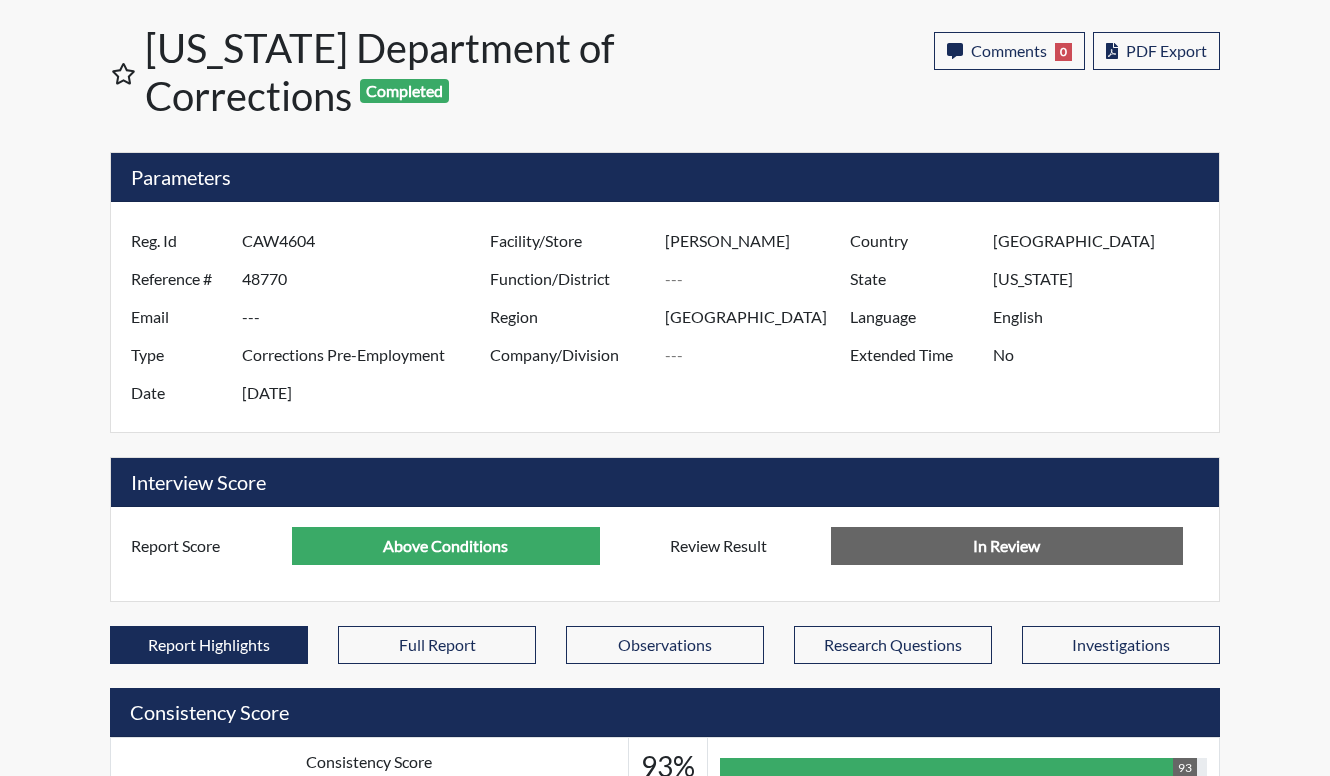 scroll, scrollTop: 0, scrollLeft: 0, axis: both 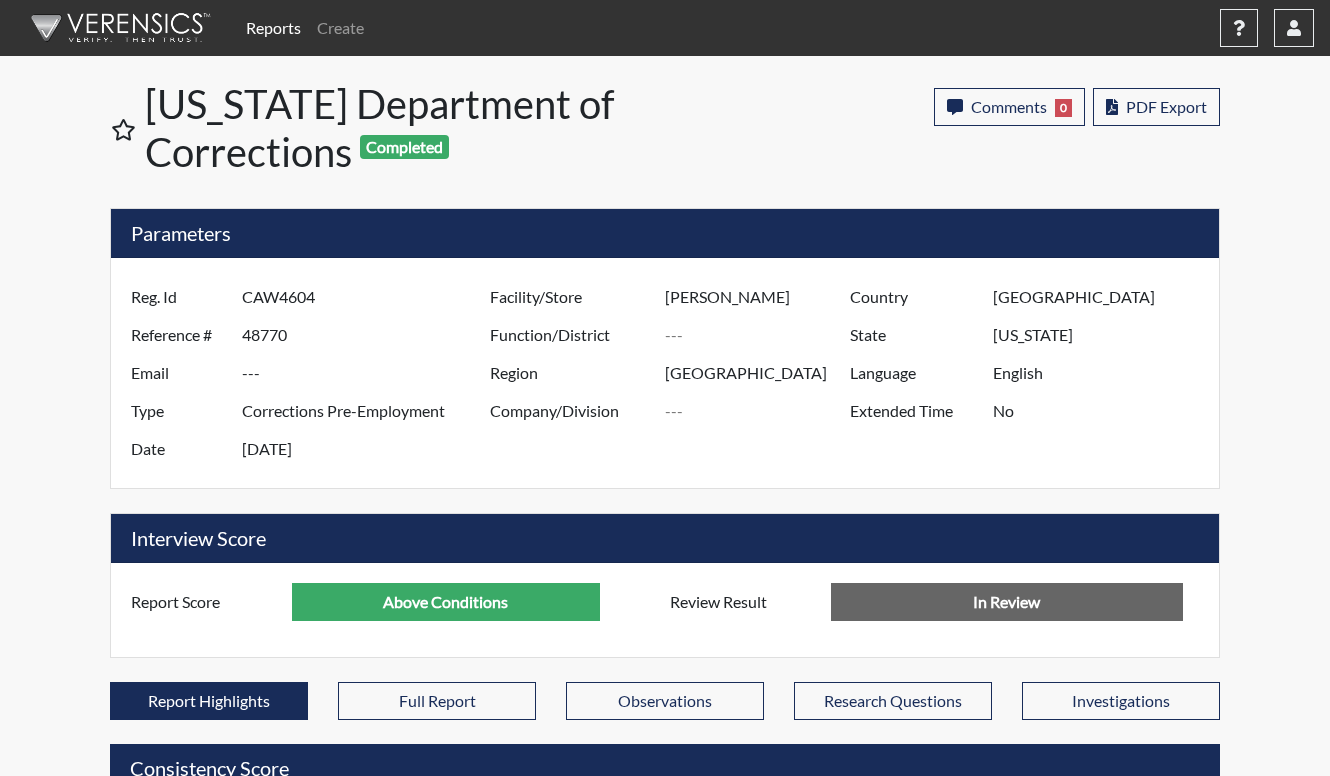 click on "Reports Create Help Center × Verensics Best Practices How to successfully use the Verensics platform. How to Start Interviewing This video instructs you how to start an interview, whether remotely or at your facility. Creating an Investigation  This video explains how to open investigations and add interviews to an investigation.  How to Edit Your Organization and Users  This video instructs you how to edit your organization's characteristics, including adding and editing your organization's users.  Dashboard Overview  This video instructs you in all of the functions and tools on the reports dashboard.  Viewing Reports  This video explains how to access/interpret/edit reports and describes all of the functionality and charts in the reports.  User stacie.houston@gdc.ga.gov Organization Georgia Department of Corrections Sign Out  Georgia Department of Corrections  Completed Comments 0 report Comments × Add Comment: Save Comment Close PDF Export Parameters Reg. Id CAW4604 Reference # 48770 Email --- Type Date" at bounding box center (665, 882) 